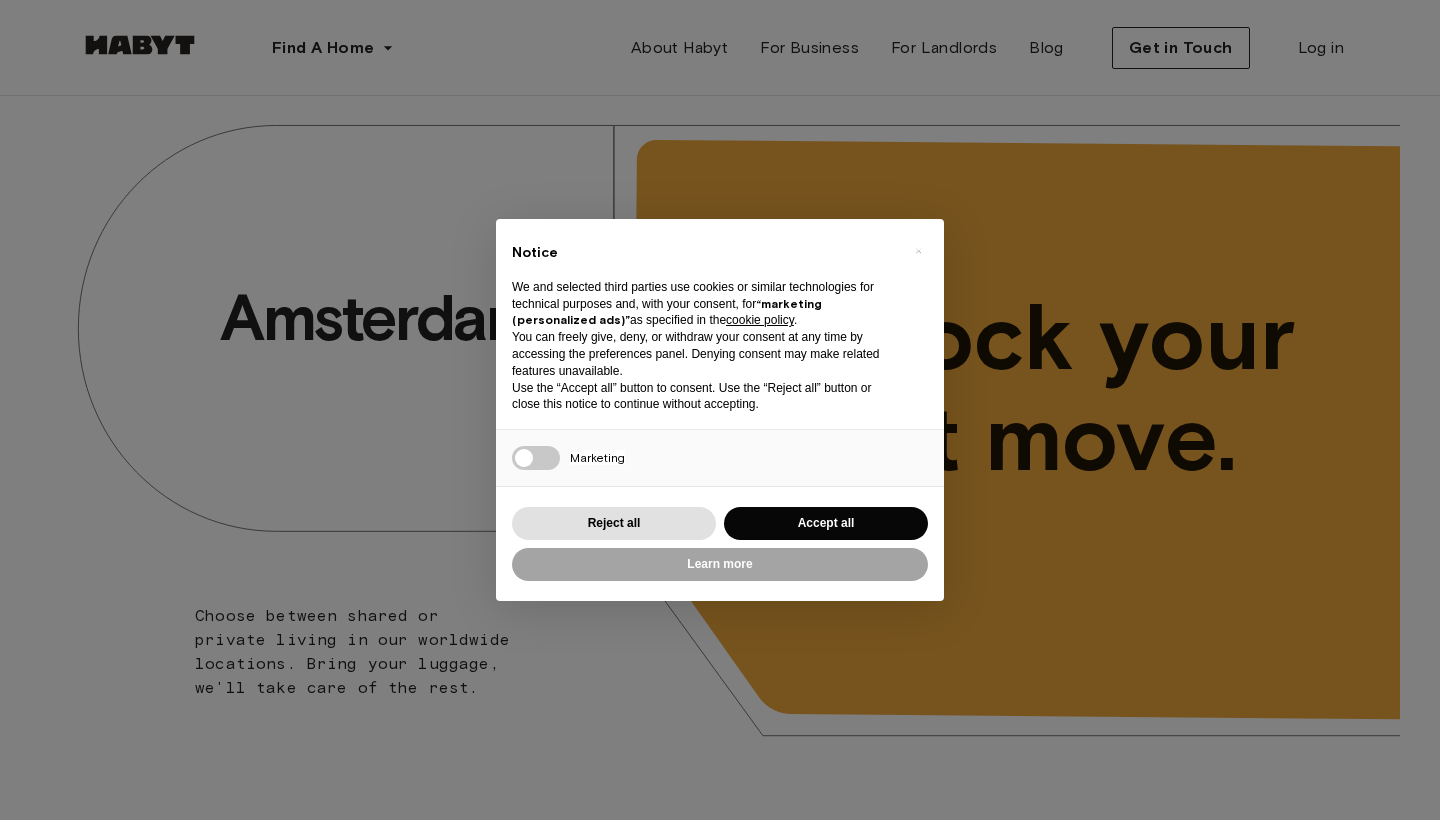 scroll, scrollTop: 0, scrollLeft: 0, axis: both 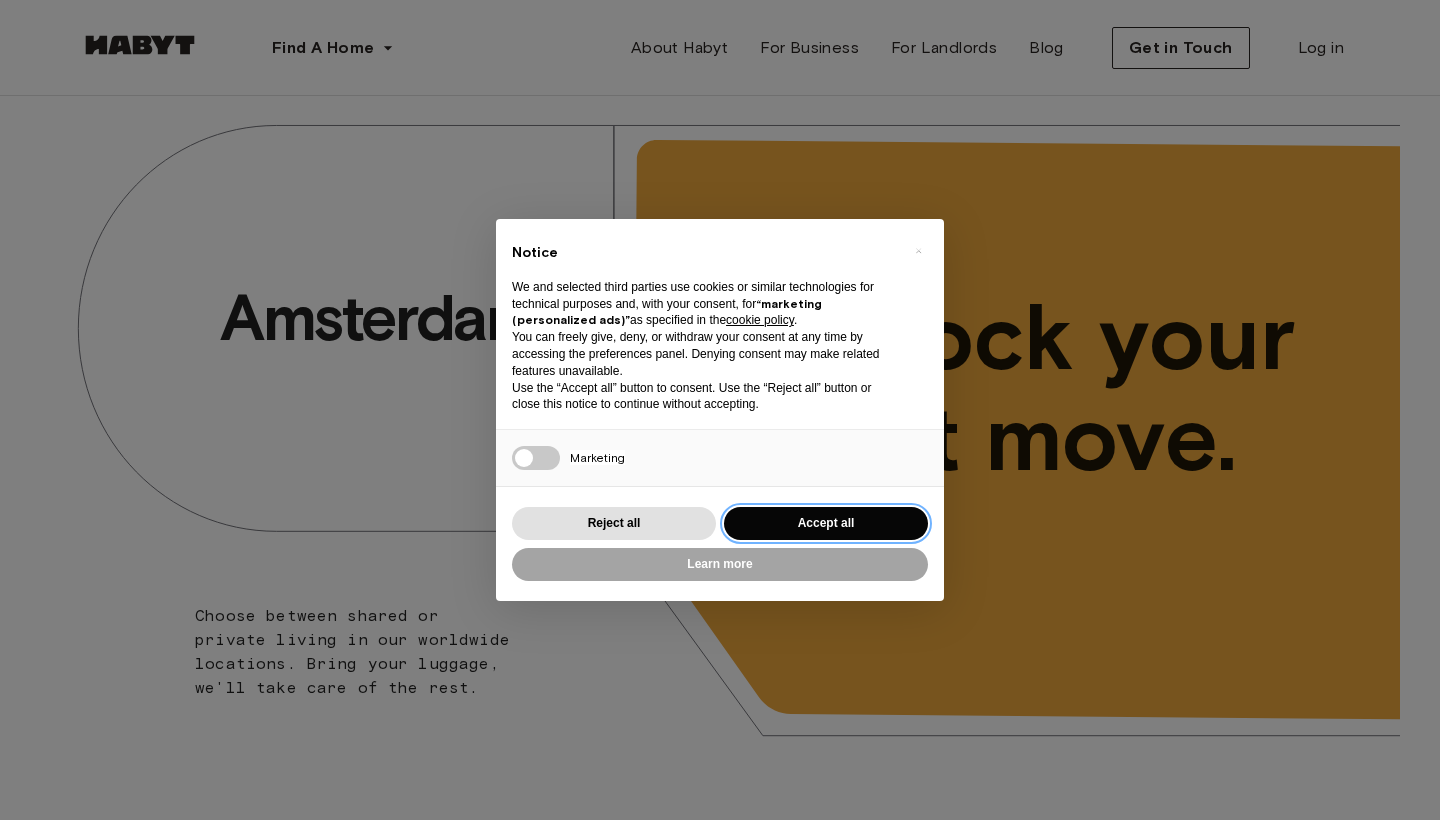 click on "Accept all" at bounding box center (826, 523) 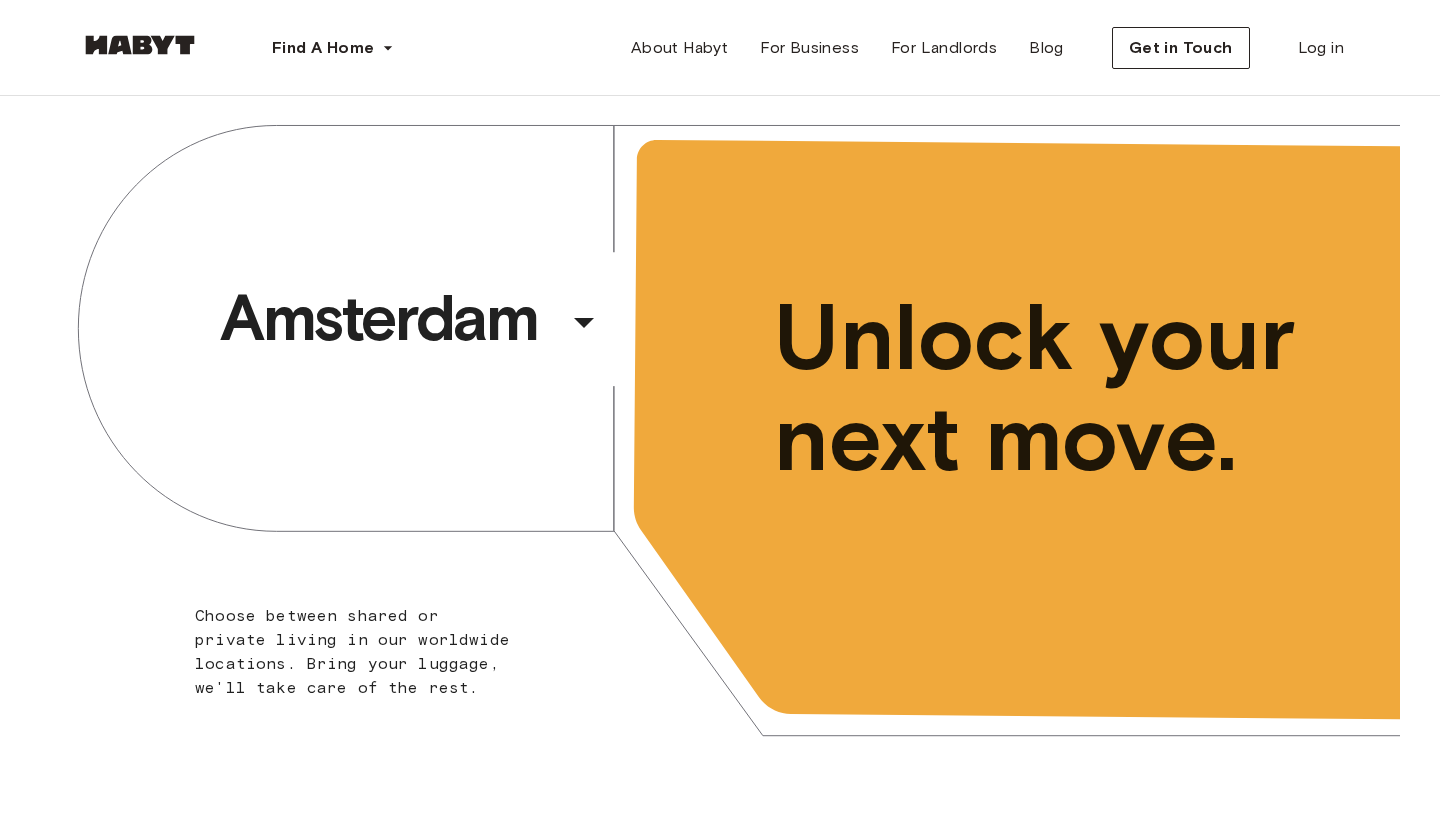 scroll, scrollTop: 0, scrollLeft: 0, axis: both 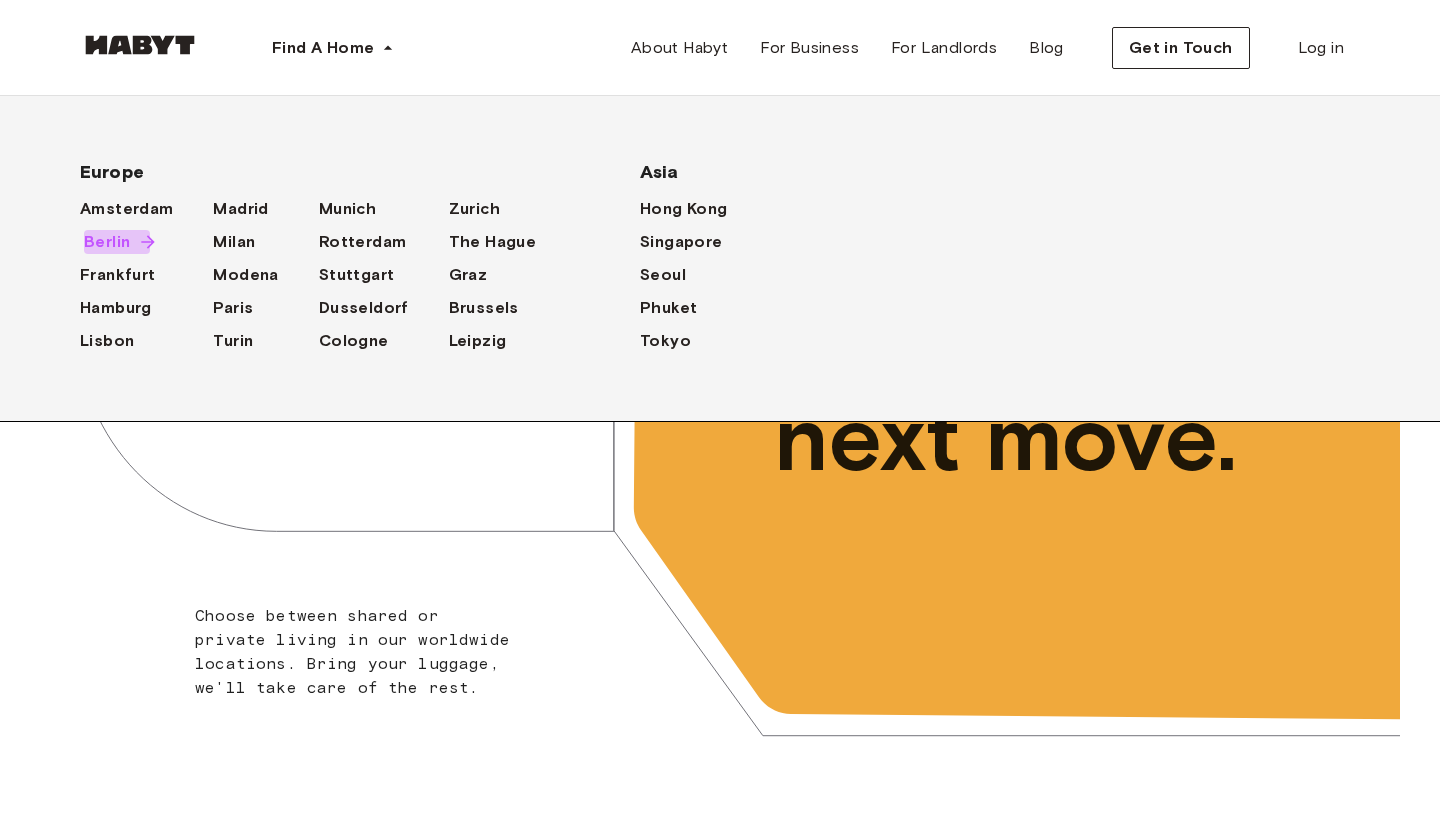 click on "Berlin" at bounding box center [107, 242] 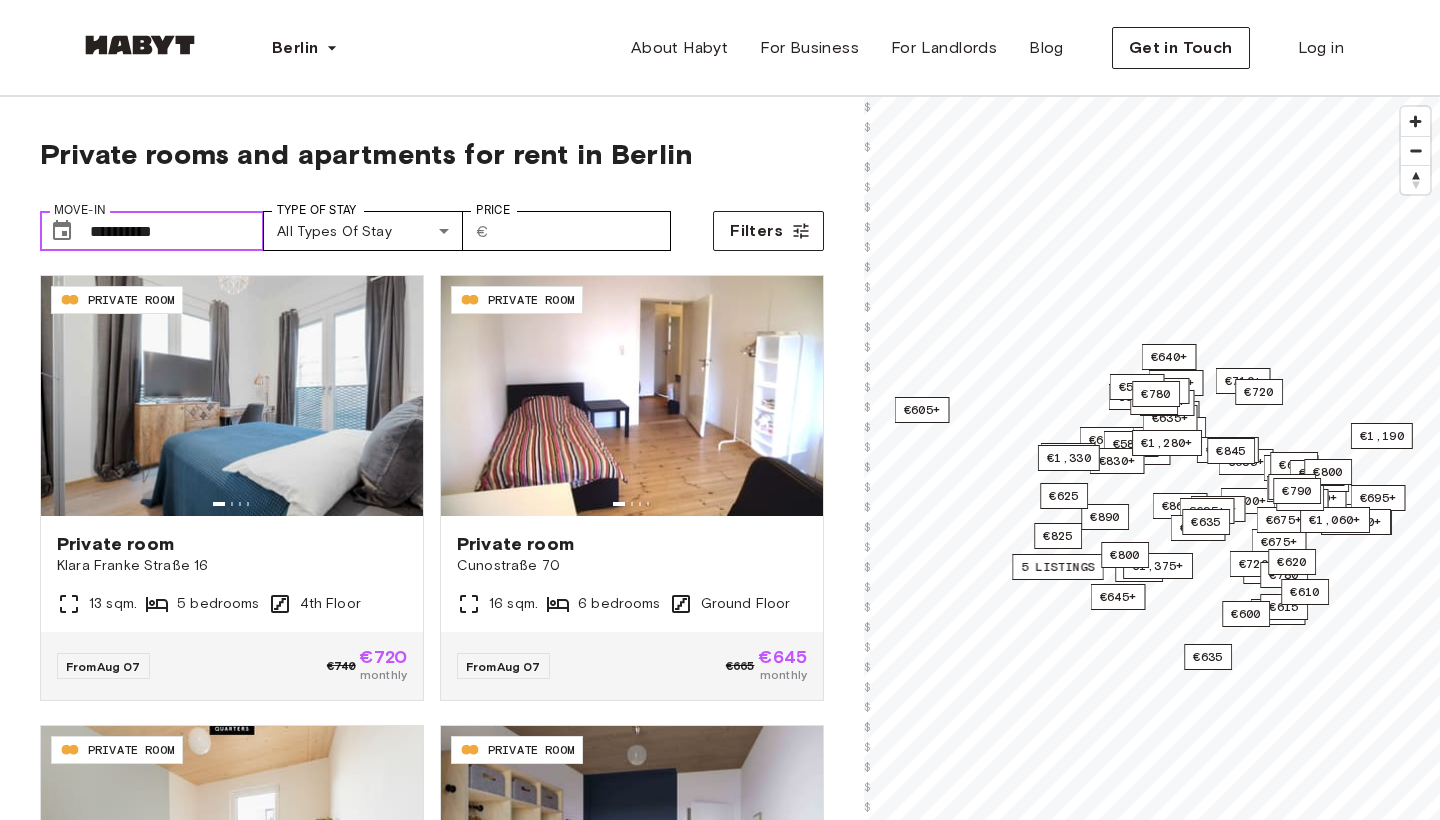 click on "**********" at bounding box center [177, 231] 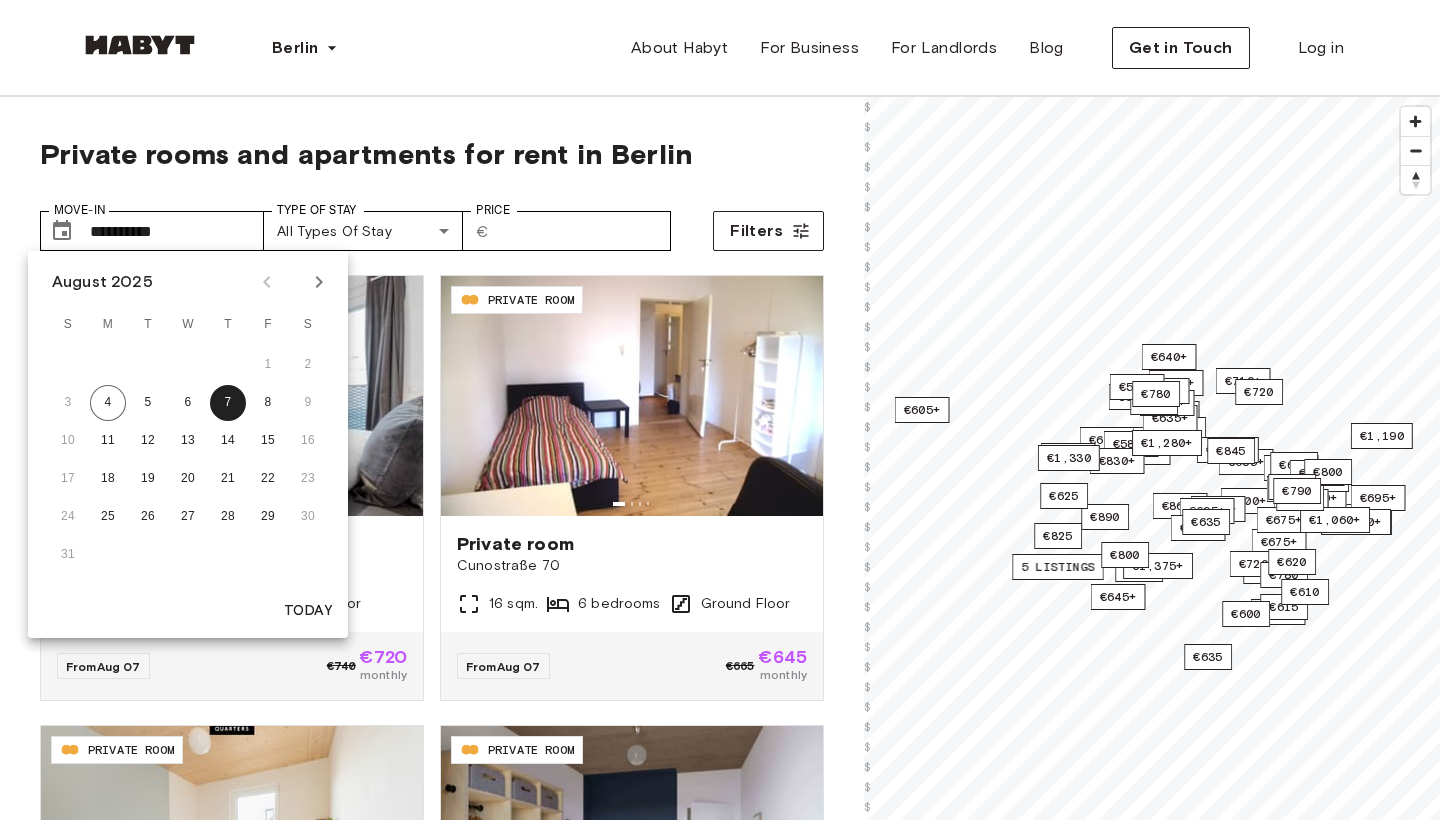 click 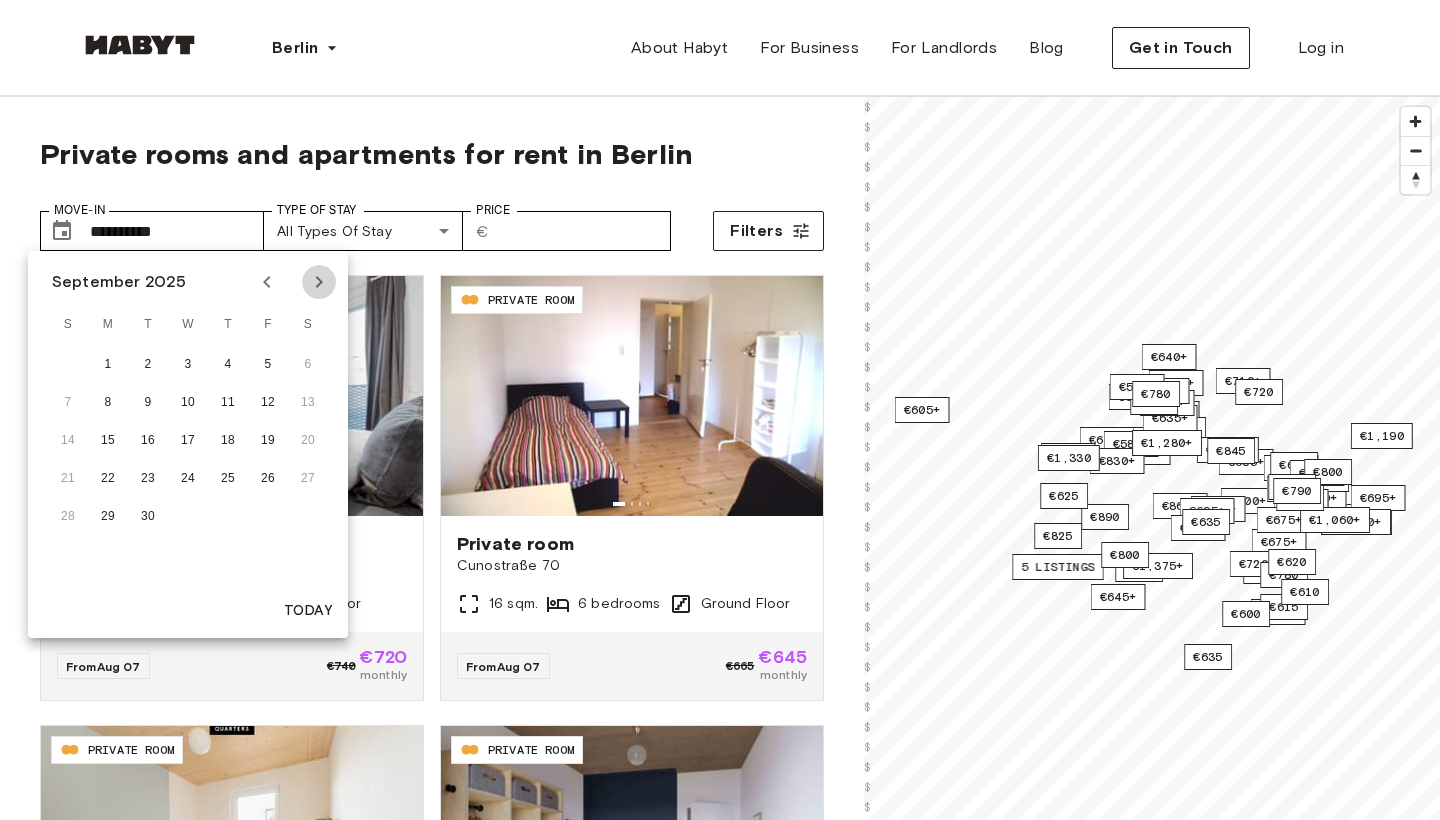 click 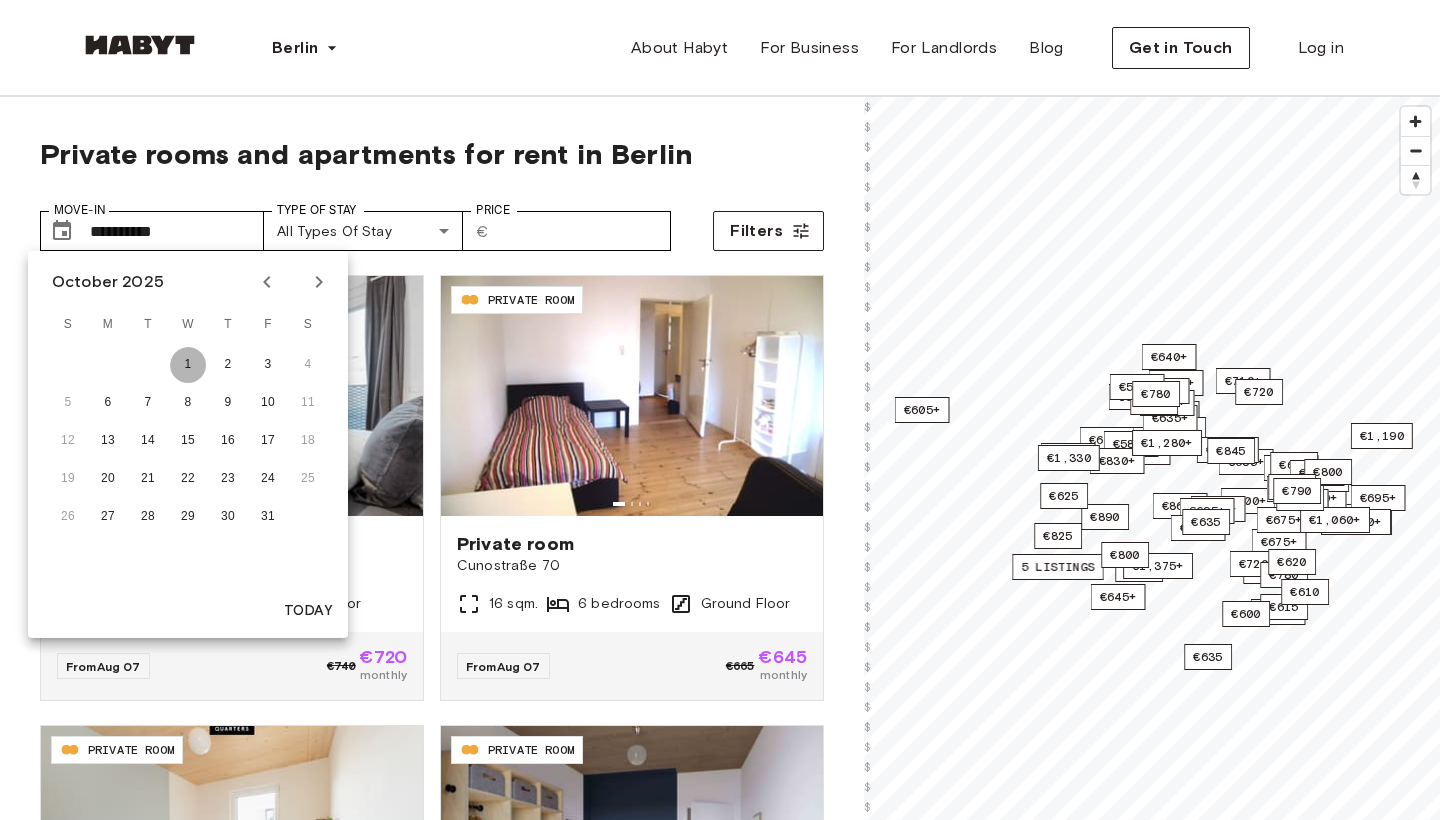 click on "1" at bounding box center [188, 365] 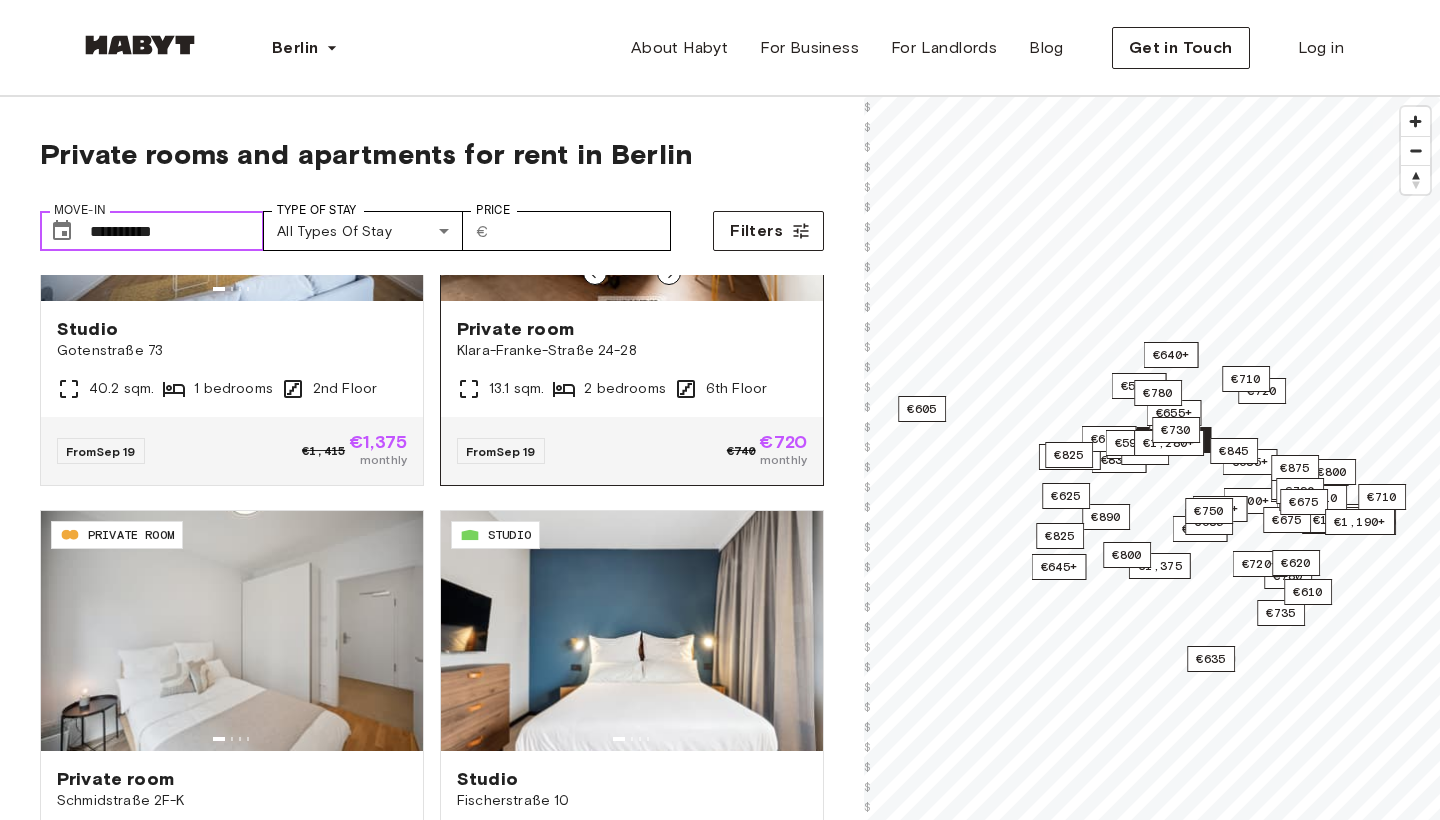 scroll, scrollTop: 674, scrollLeft: 0, axis: vertical 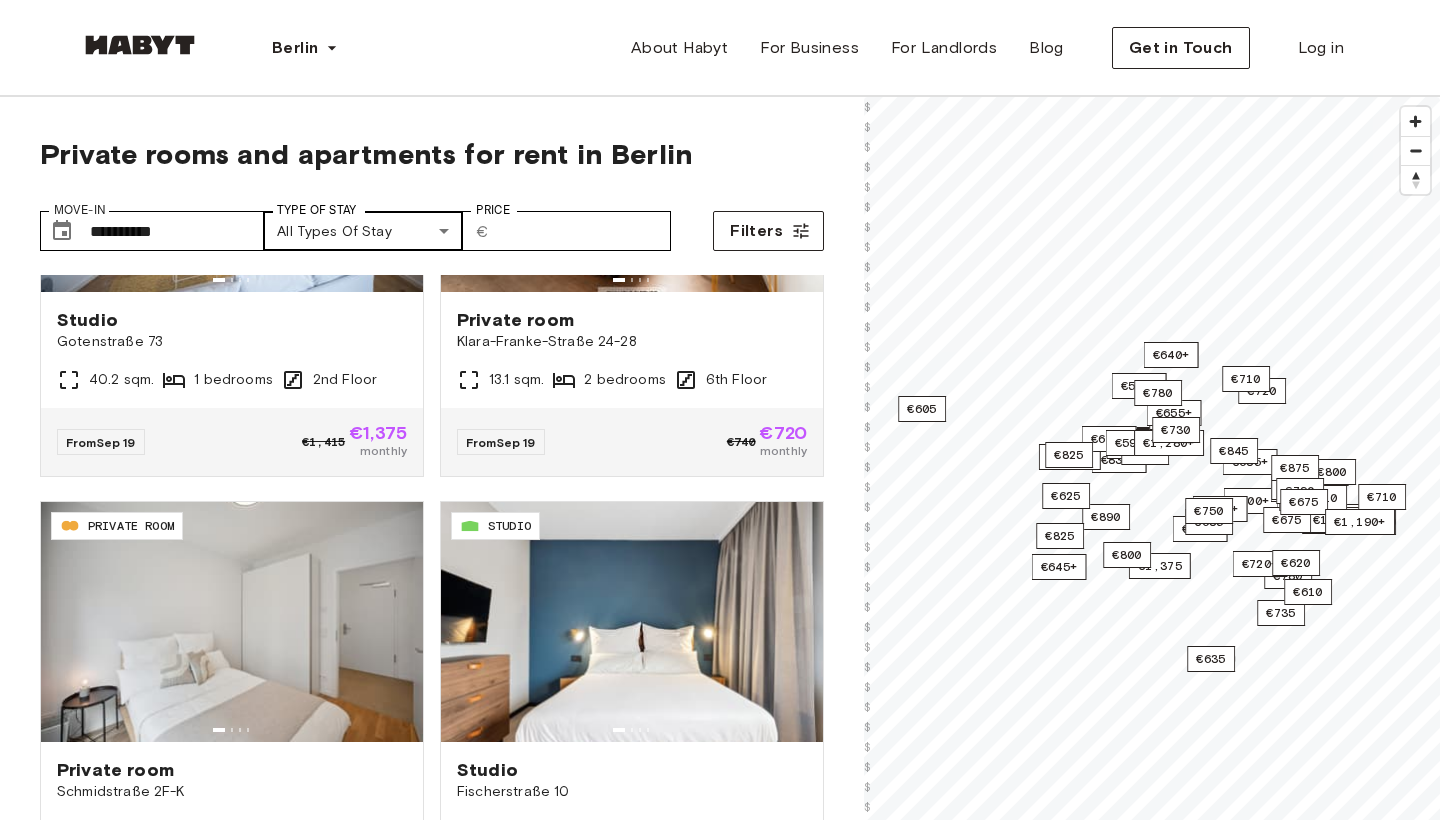 click on "**********" at bounding box center (720, 2417) 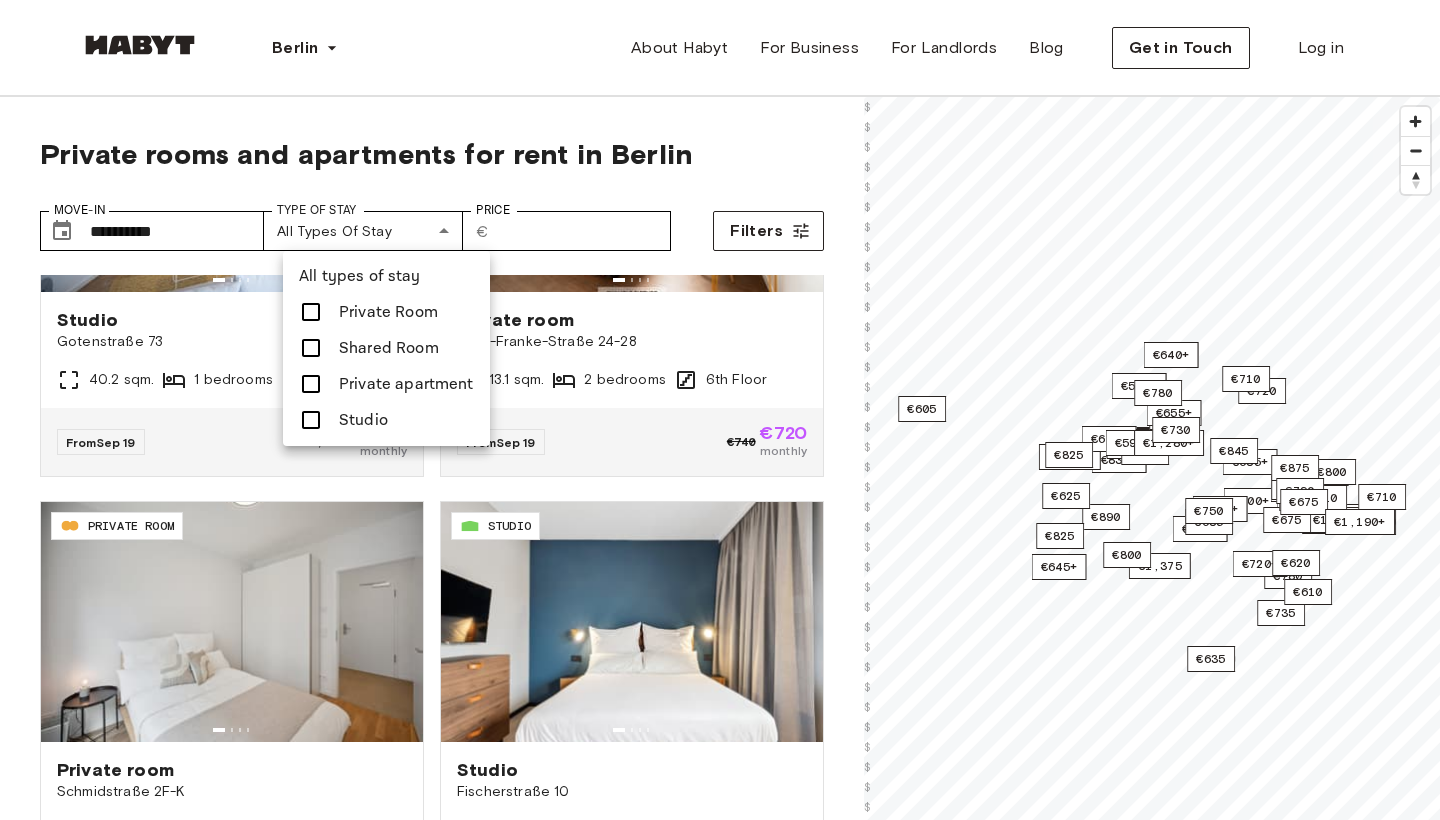 click on "Private Room" at bounding box center [388, 312] 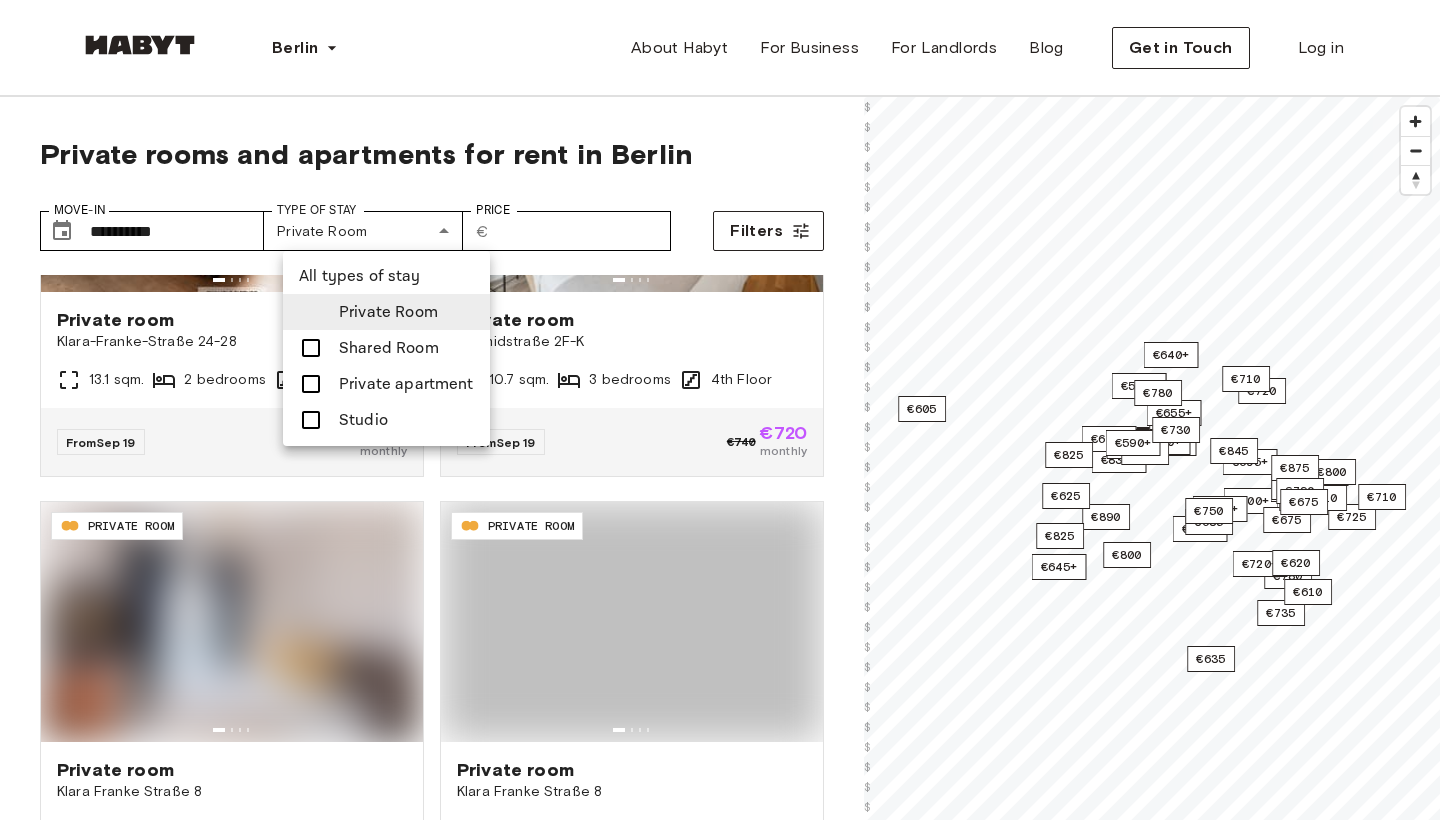 type on "**********" 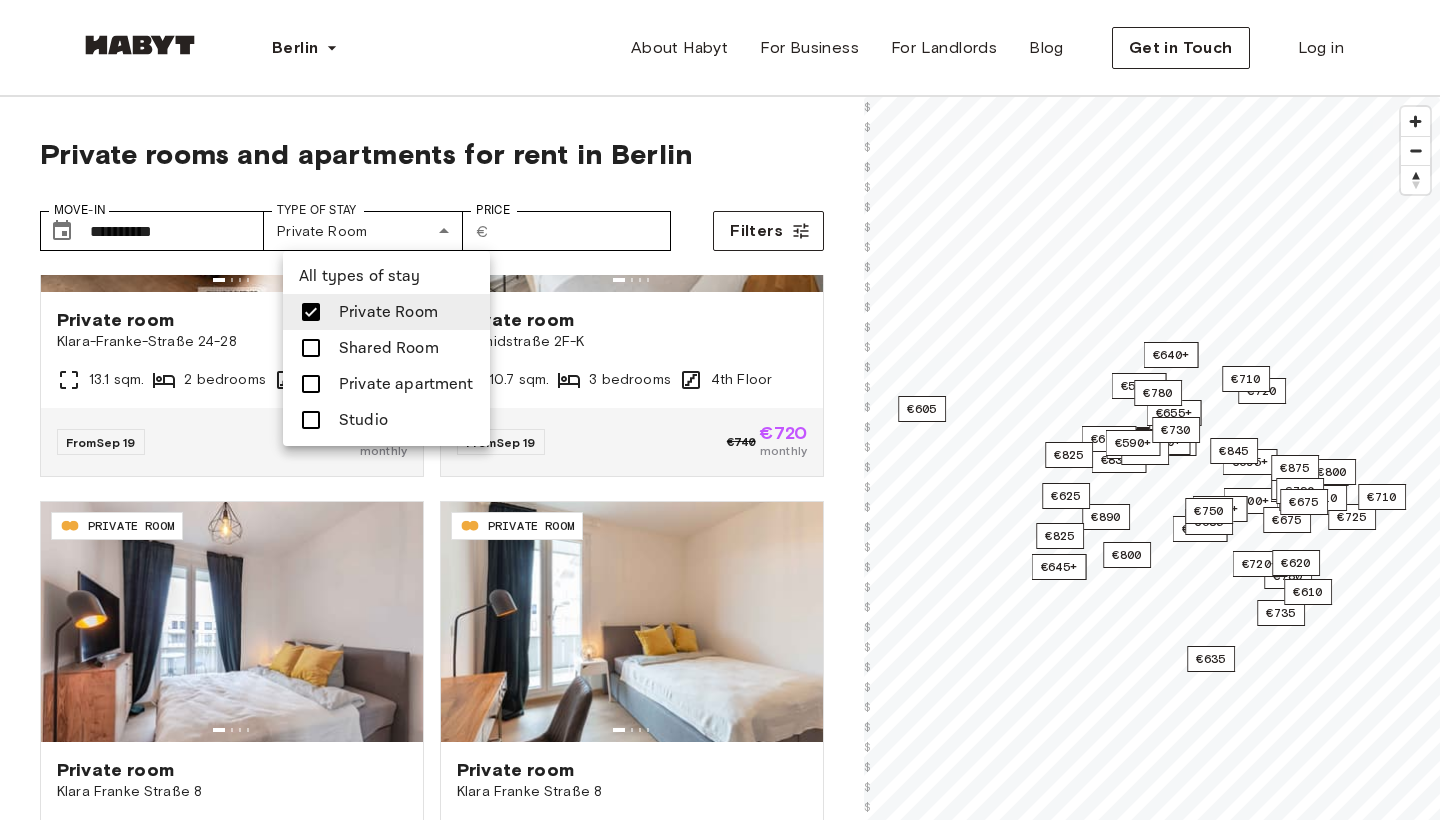 click at bounding box center (720, 410) 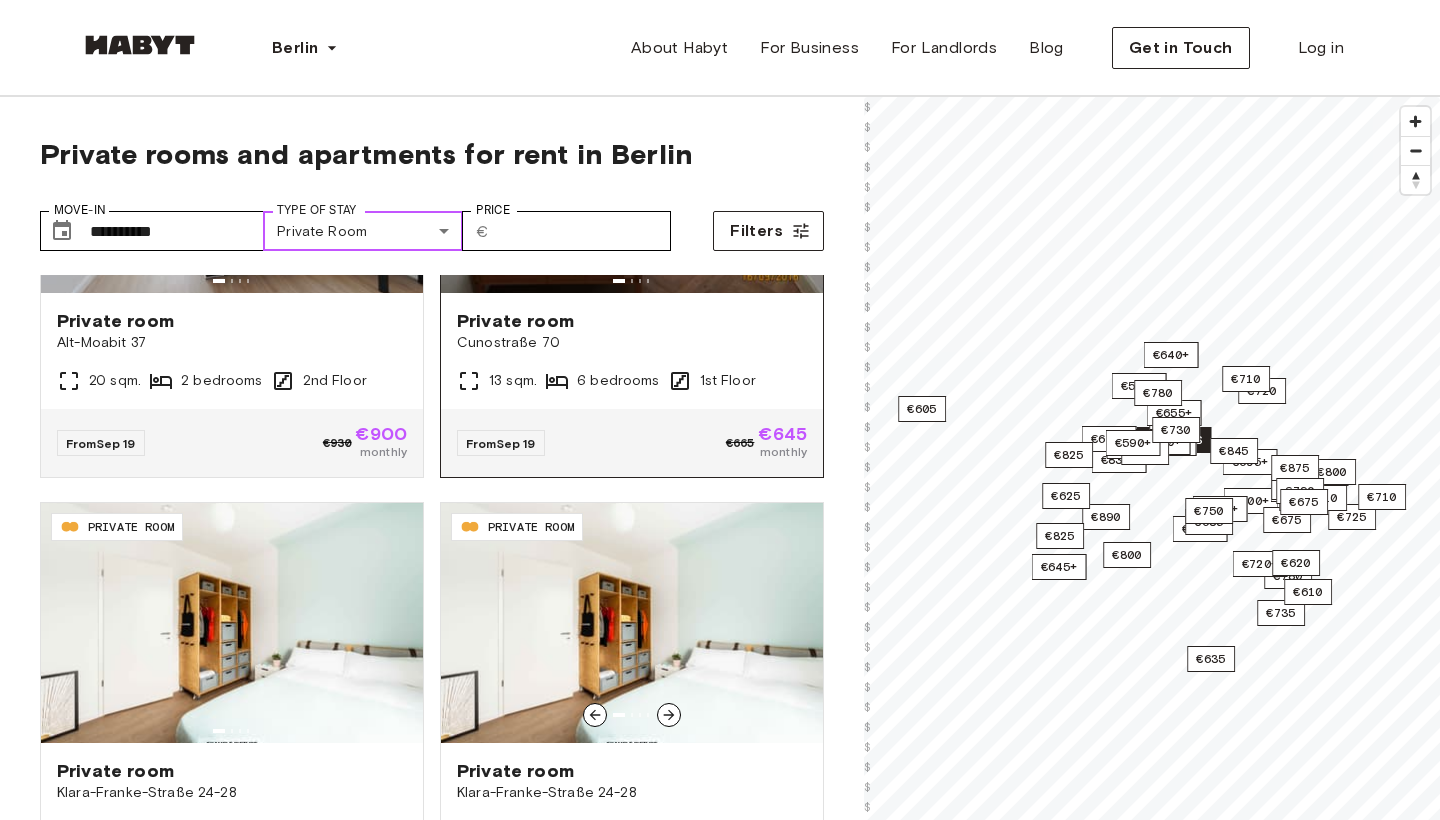 scroll, scrollTop: 2922, scrollLeft: 0, axis: vertical 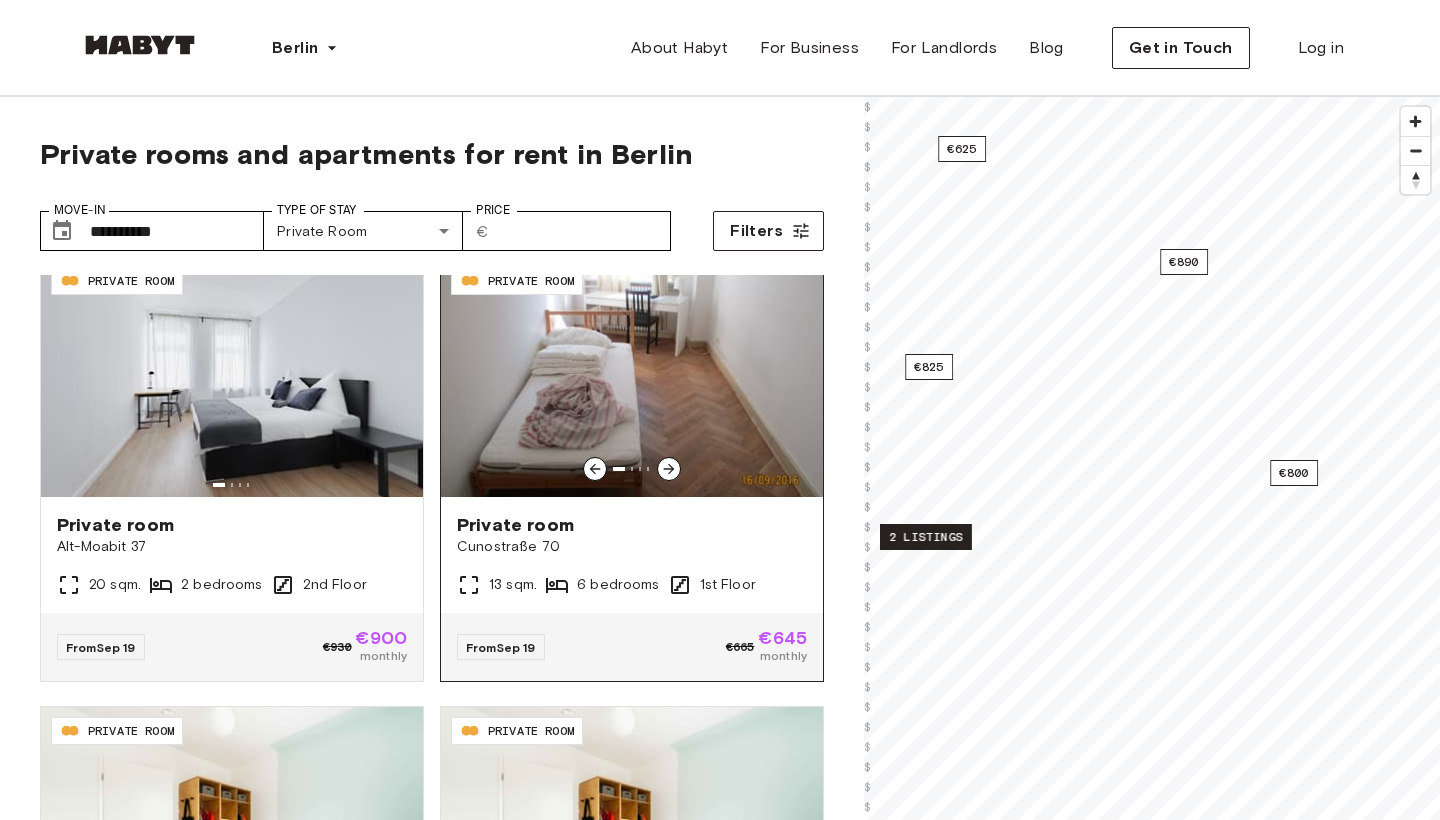 click at bounding box center [632, 377] 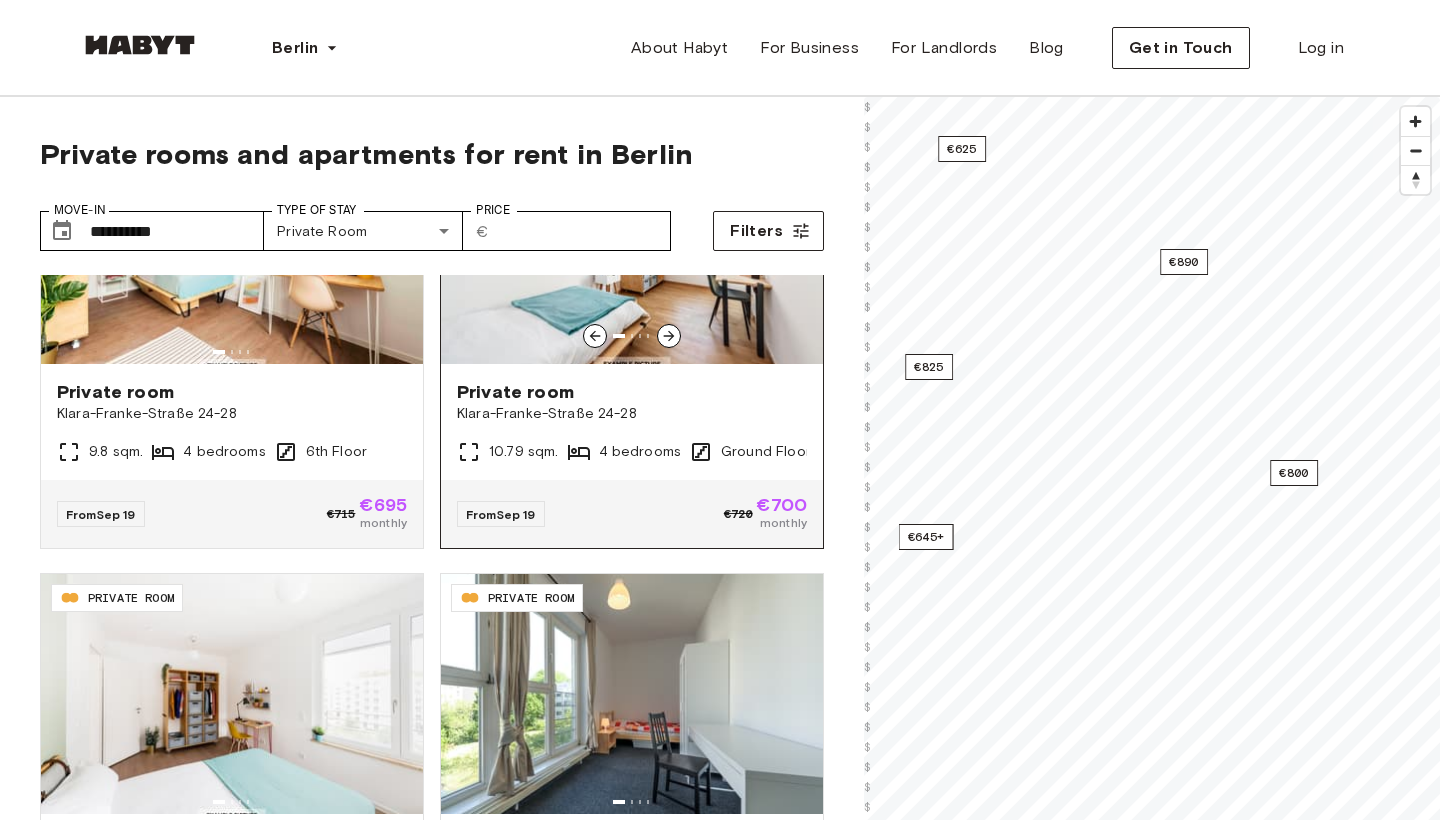 scroll, scrollTop: 3772, scrollLeft: 0, axis: vertical 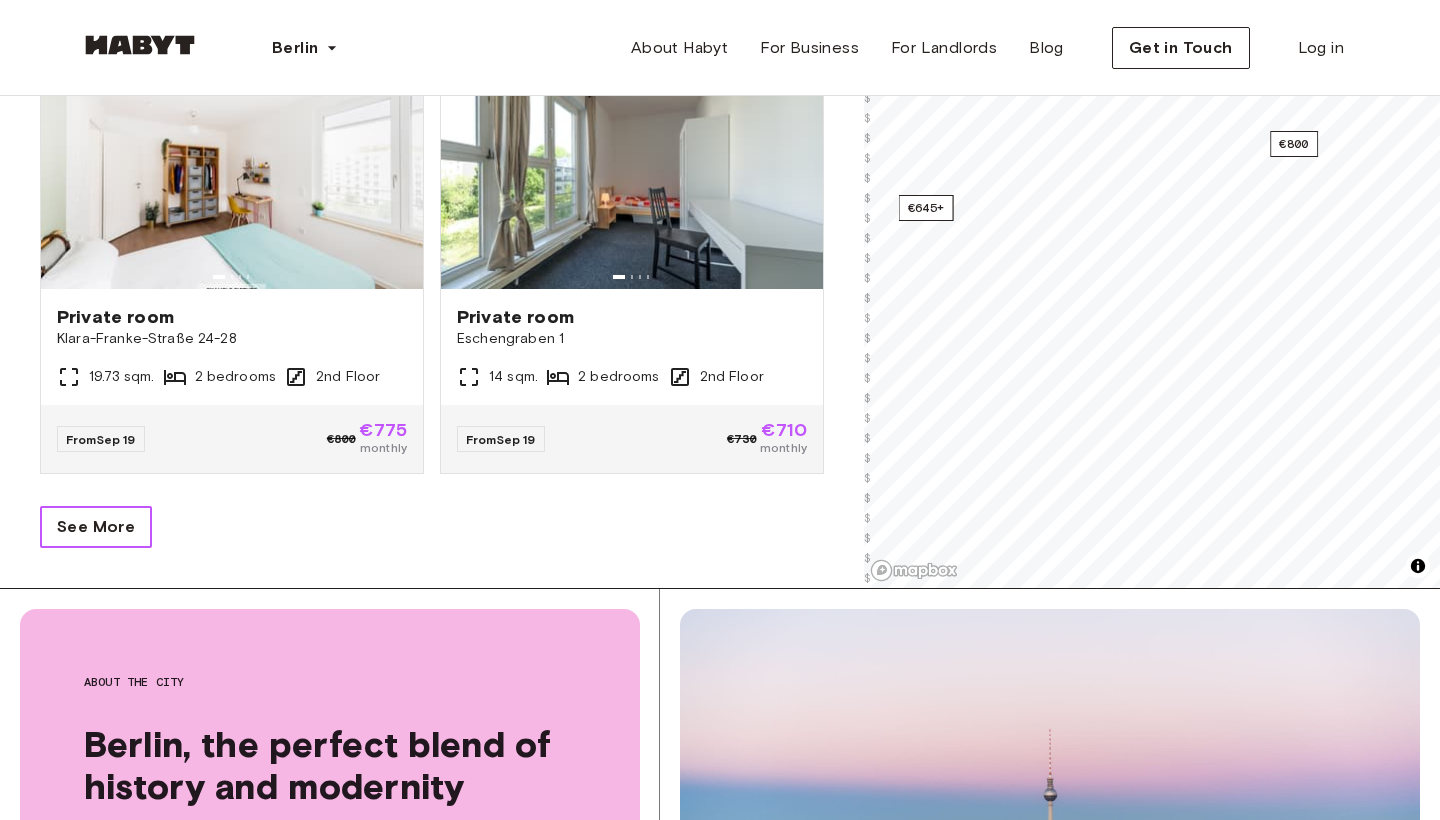 click on "See More" at bounding box center [96, 527] 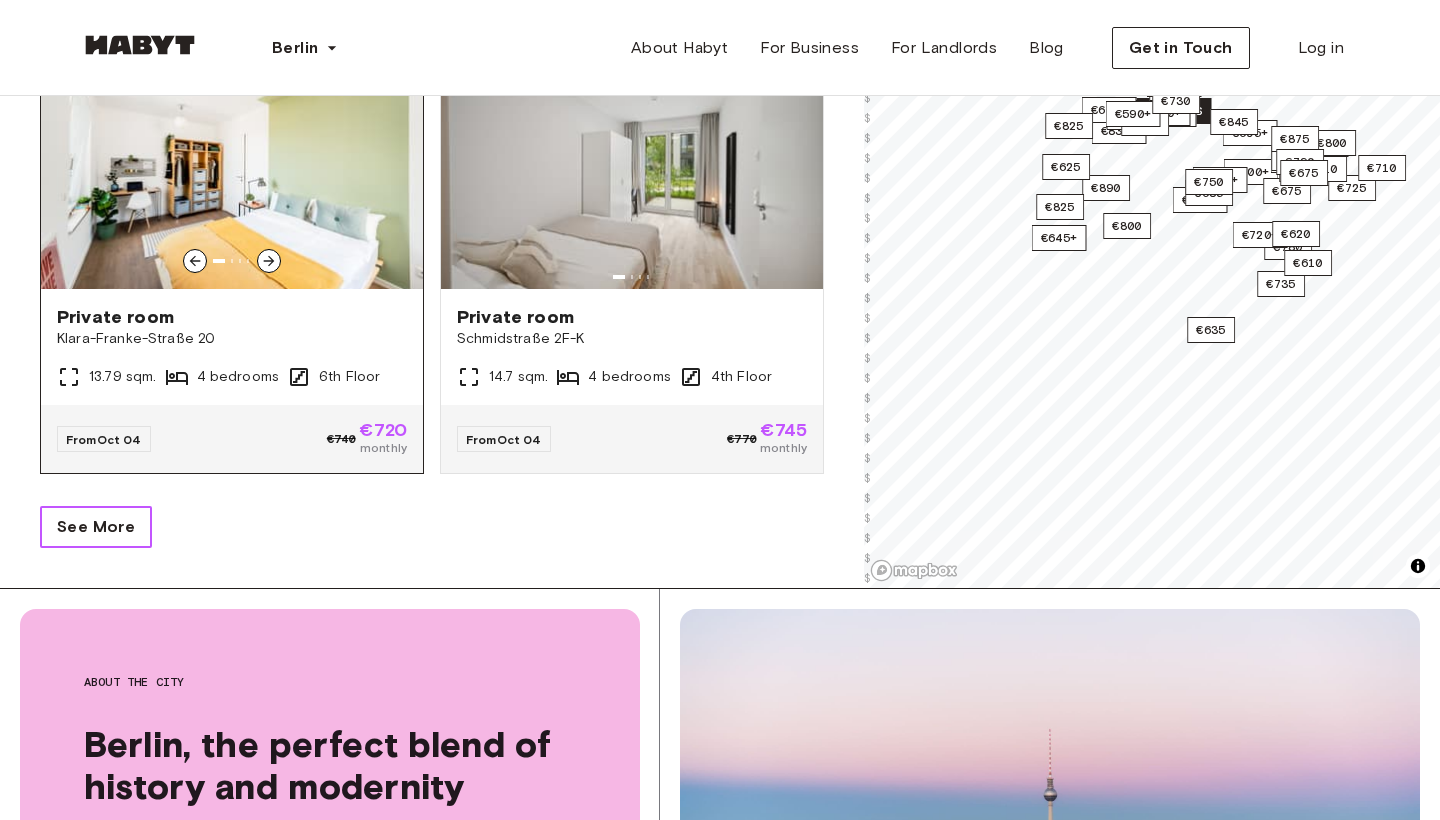 scroll, scrollTop: 8270, scrollLeft: 0, axis: vertical 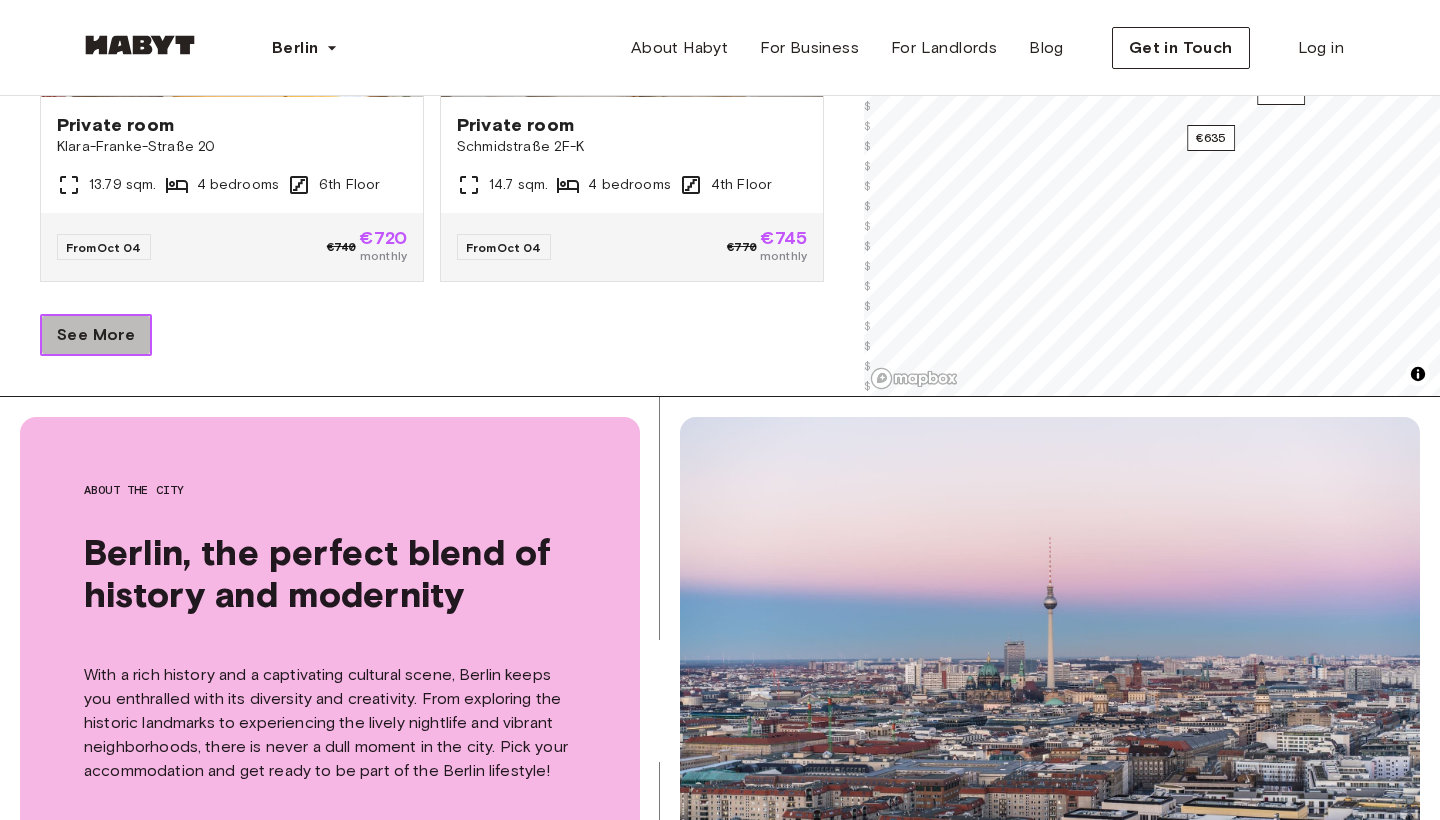 click on "See More" at bounding box center [96, 335] 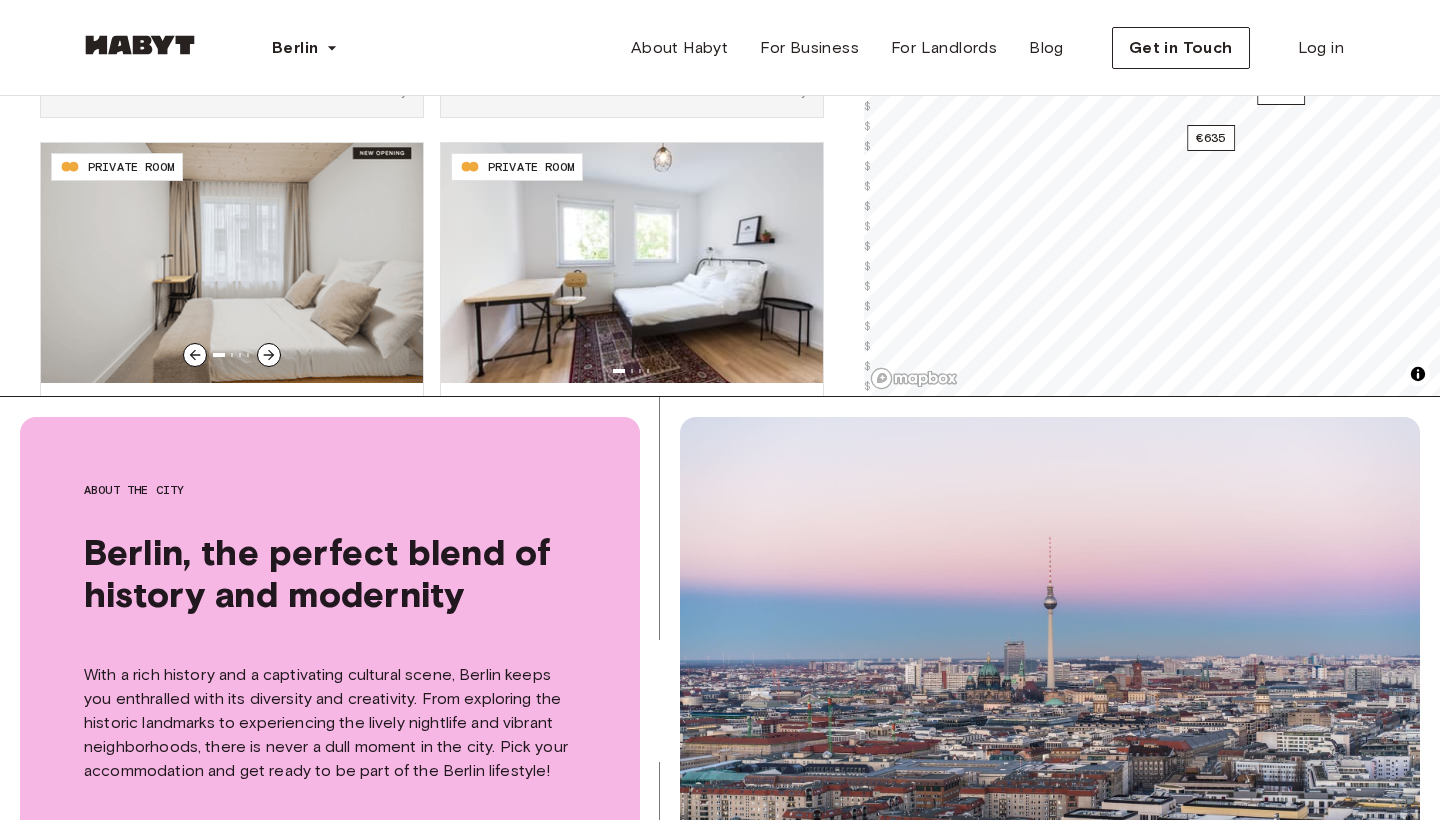 scroll, scrollTop: 8440, scrollLeft: 0, axis: vertical 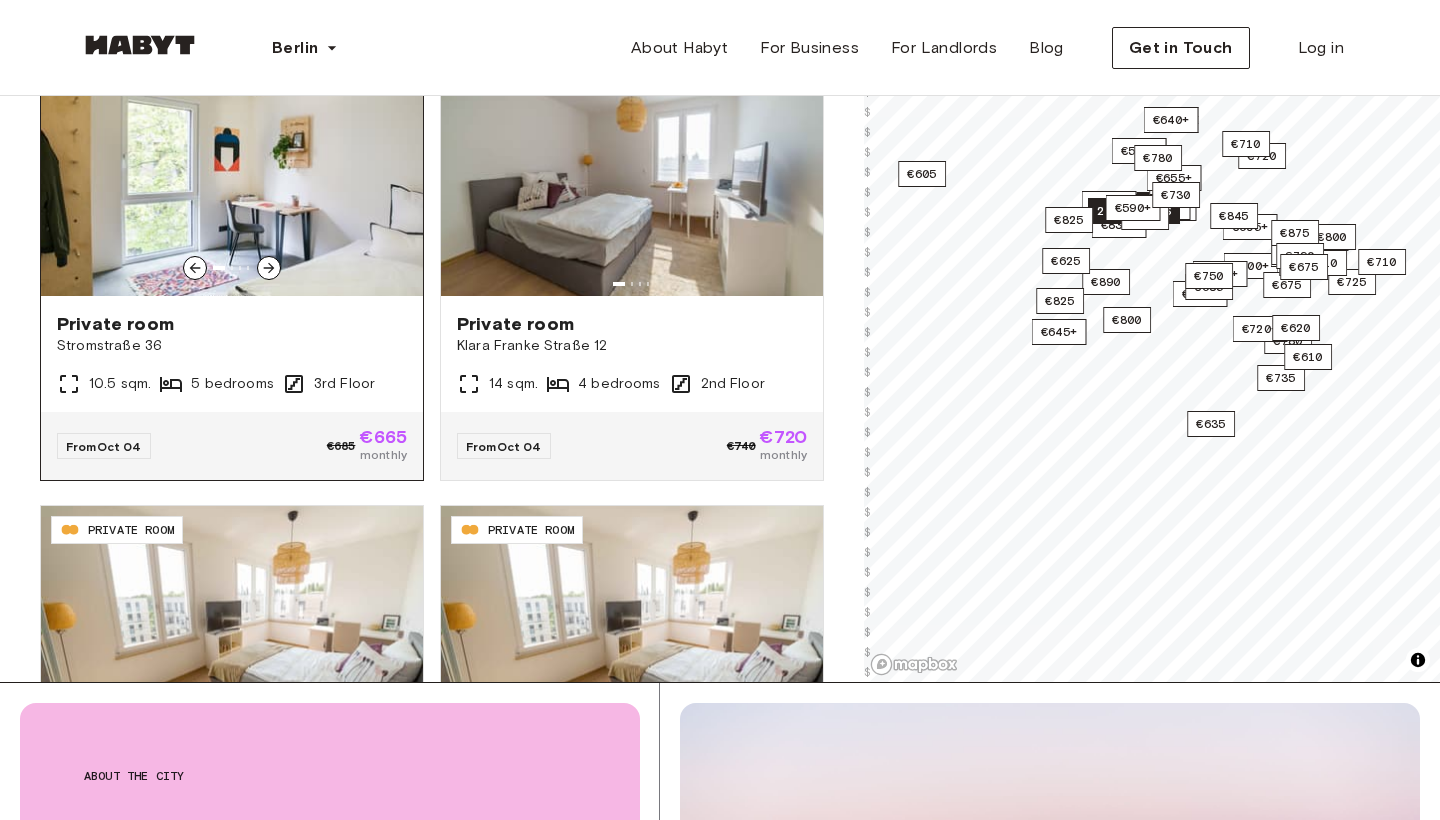 click on "Private room Stromstraße 36 10.5 sqm. 5 bedrooms 3rd Floor" at bounding box center [232, 354] 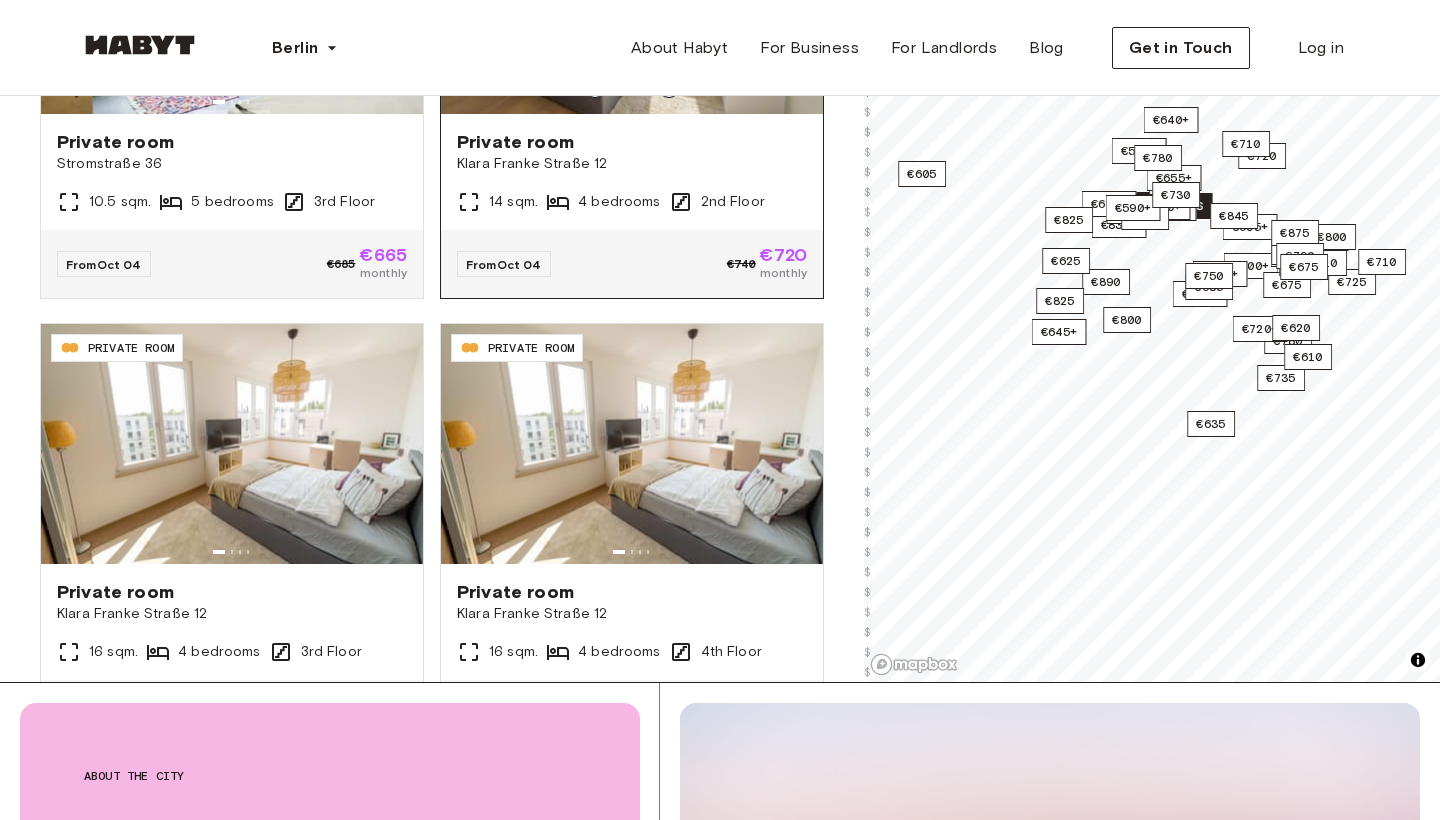 scroll, scrollTop: 9991, scrollLeft: 0, axis: vertical 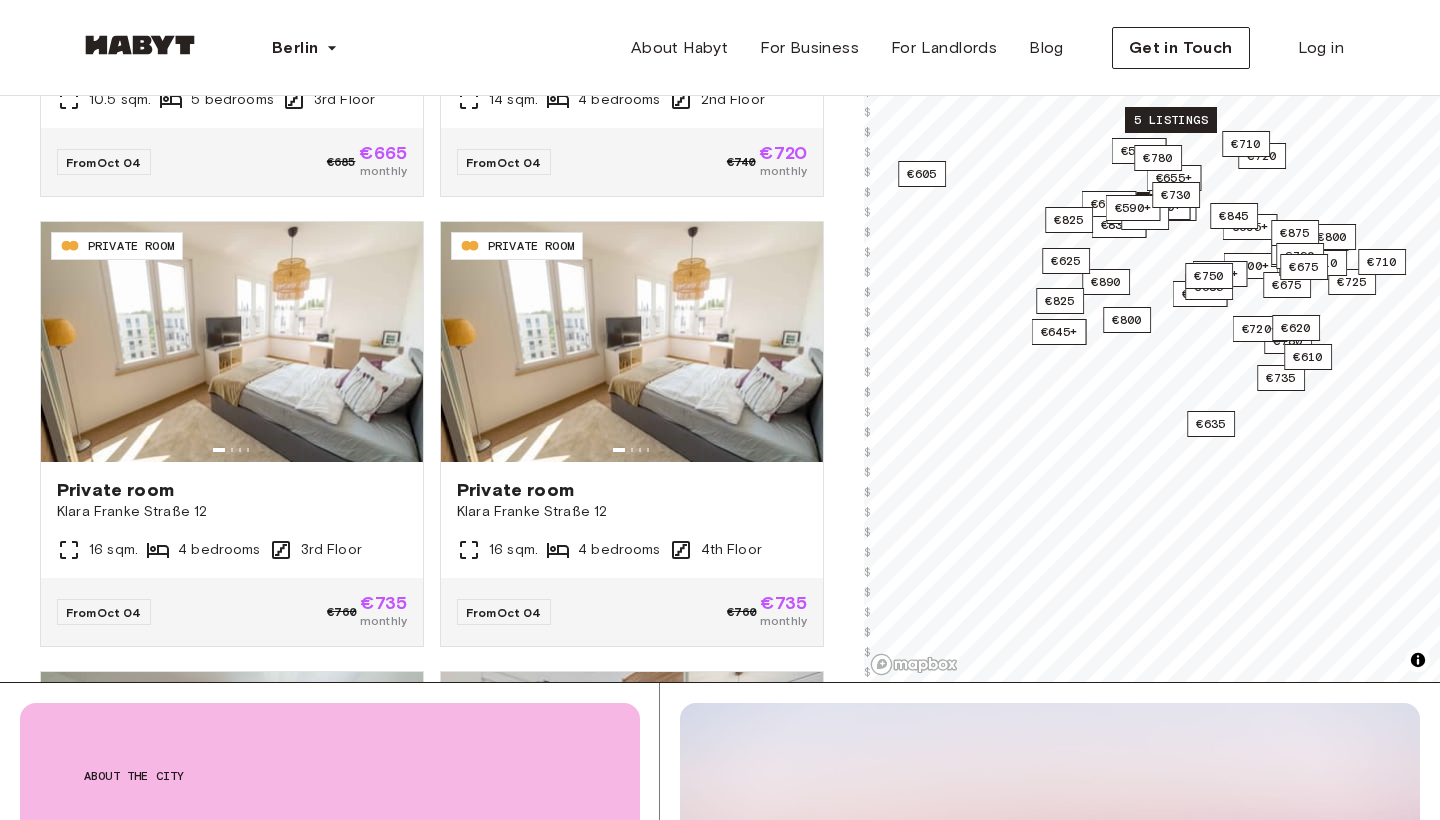 click on "5 listings" at bounding box center [1171, 120] 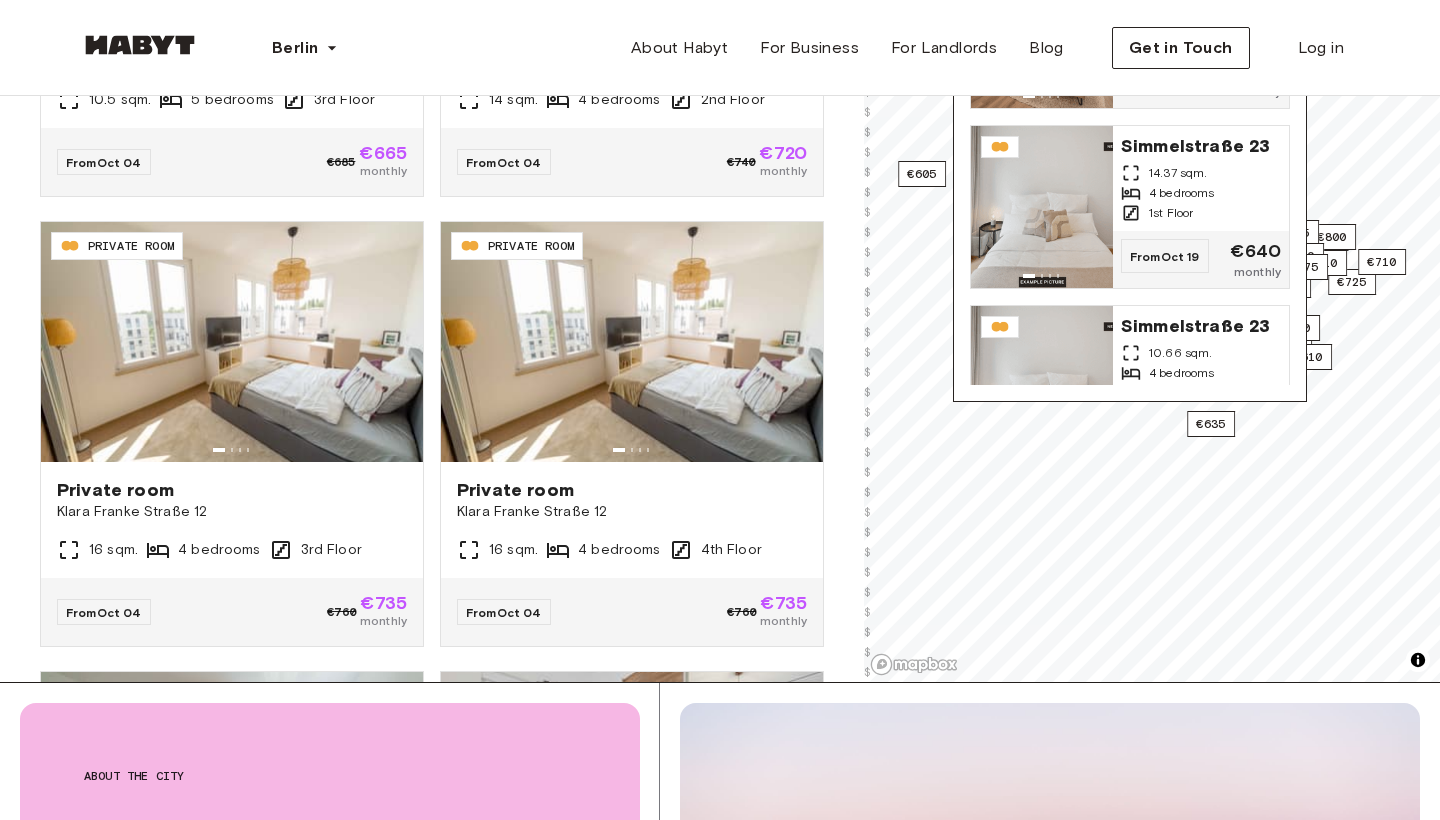 scroll, scrollTop: 0, scrollLeft: 0, axis: both 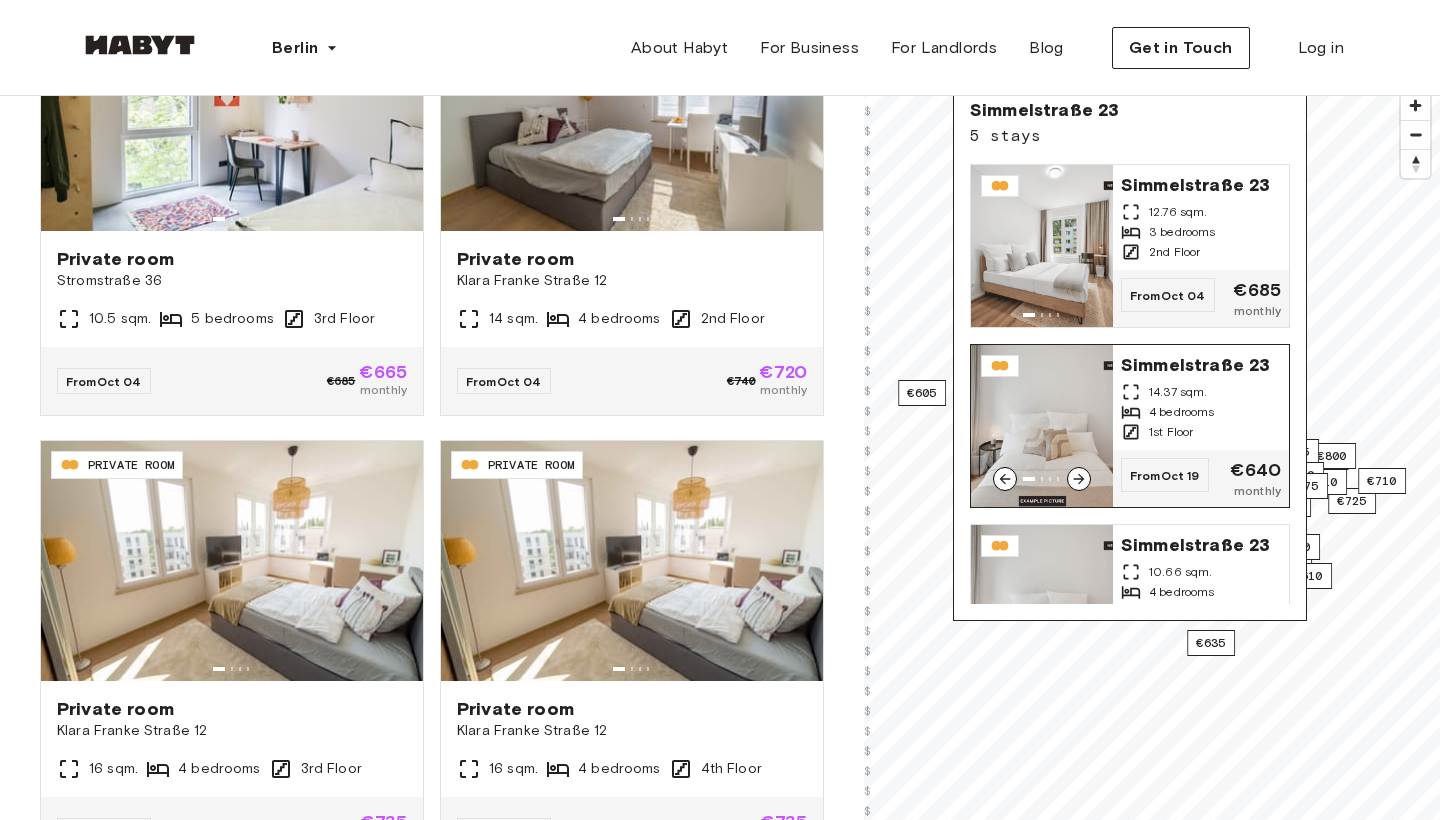 click at bounding box center [1042, 426] 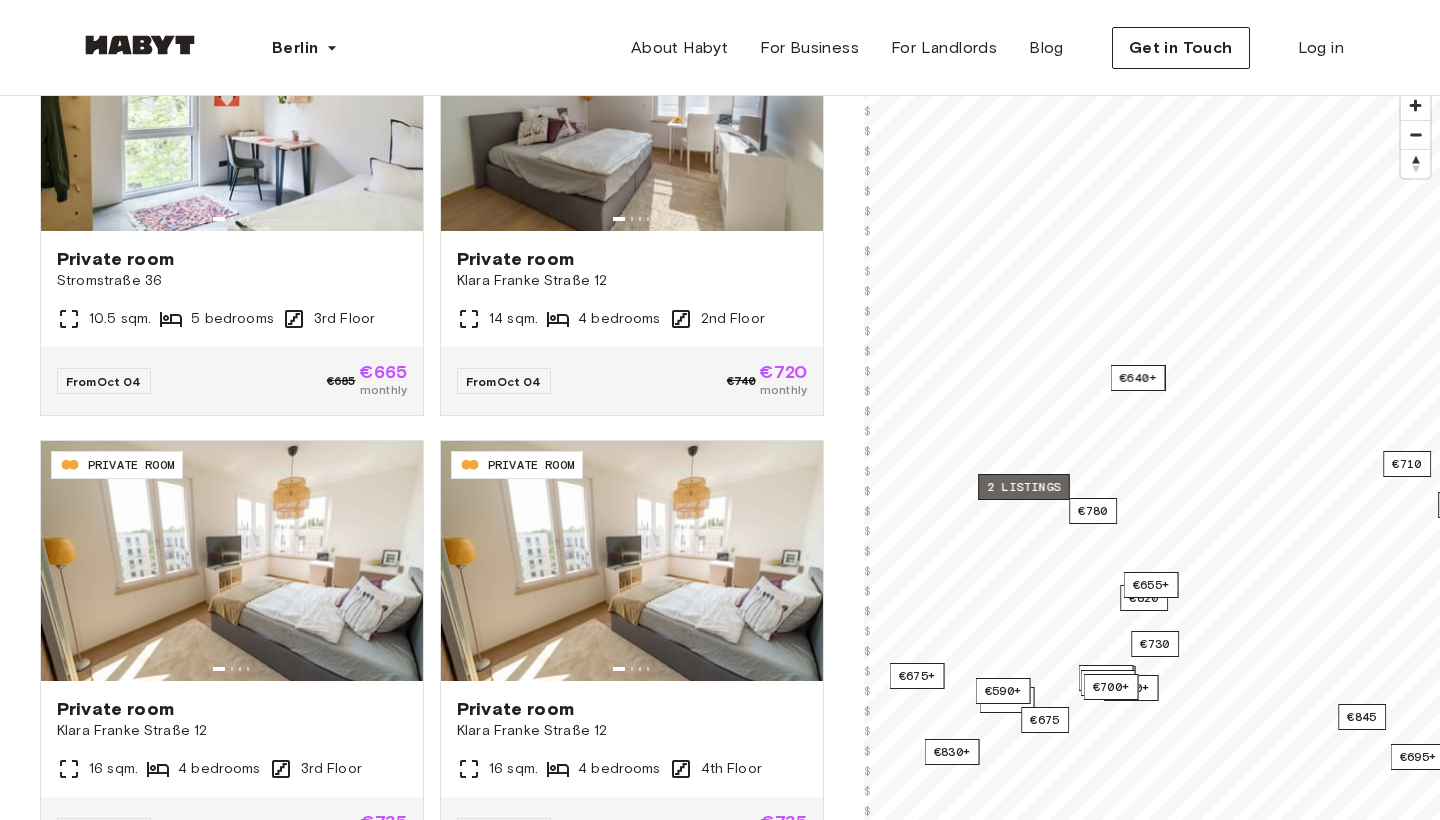 click on "2 listings" at bounding box center [1024, 487] 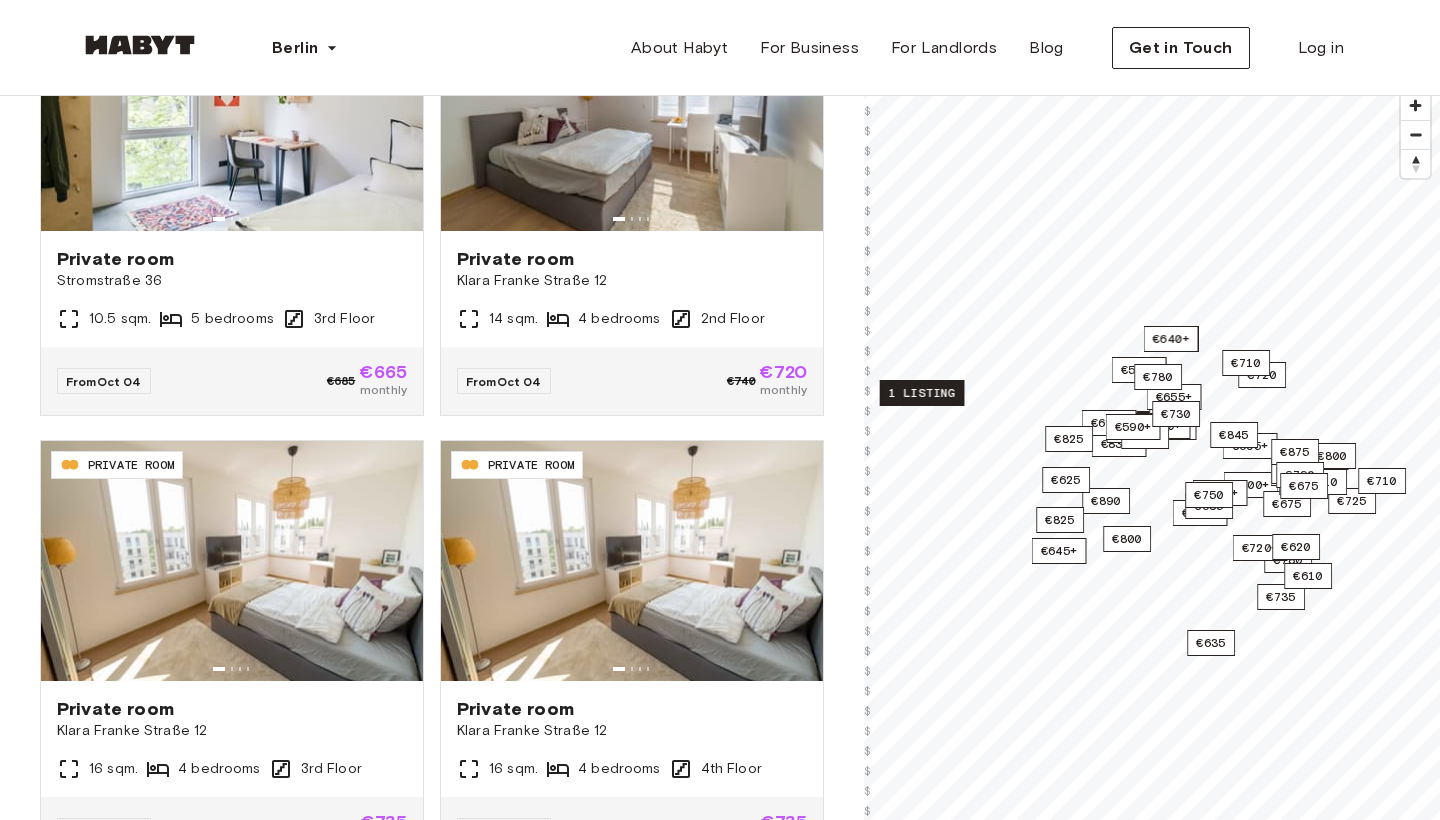 click on "1 listing" at bounding box center [922, 393] 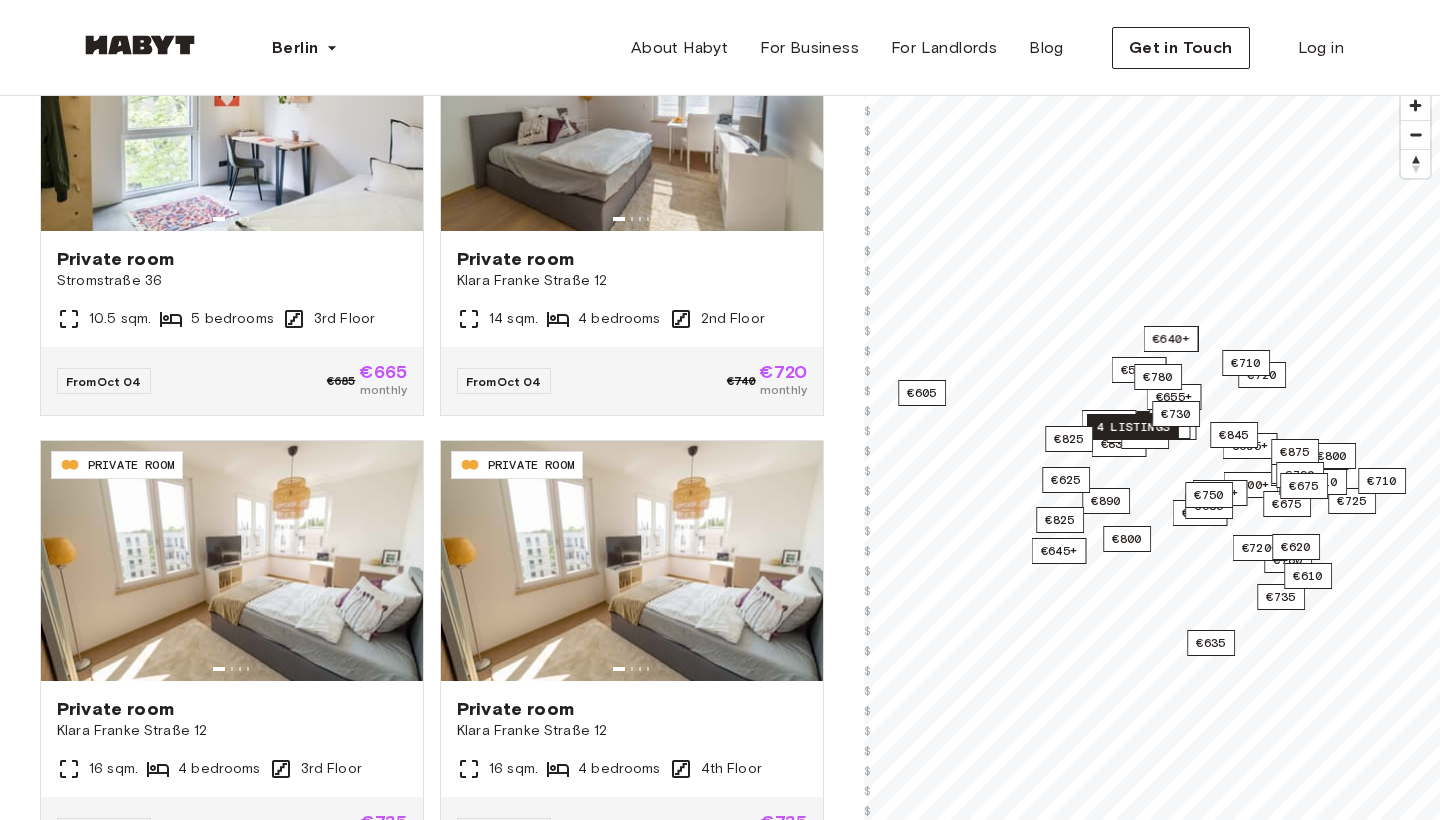 click on "4 listings" at bounding box center (1133, 427) 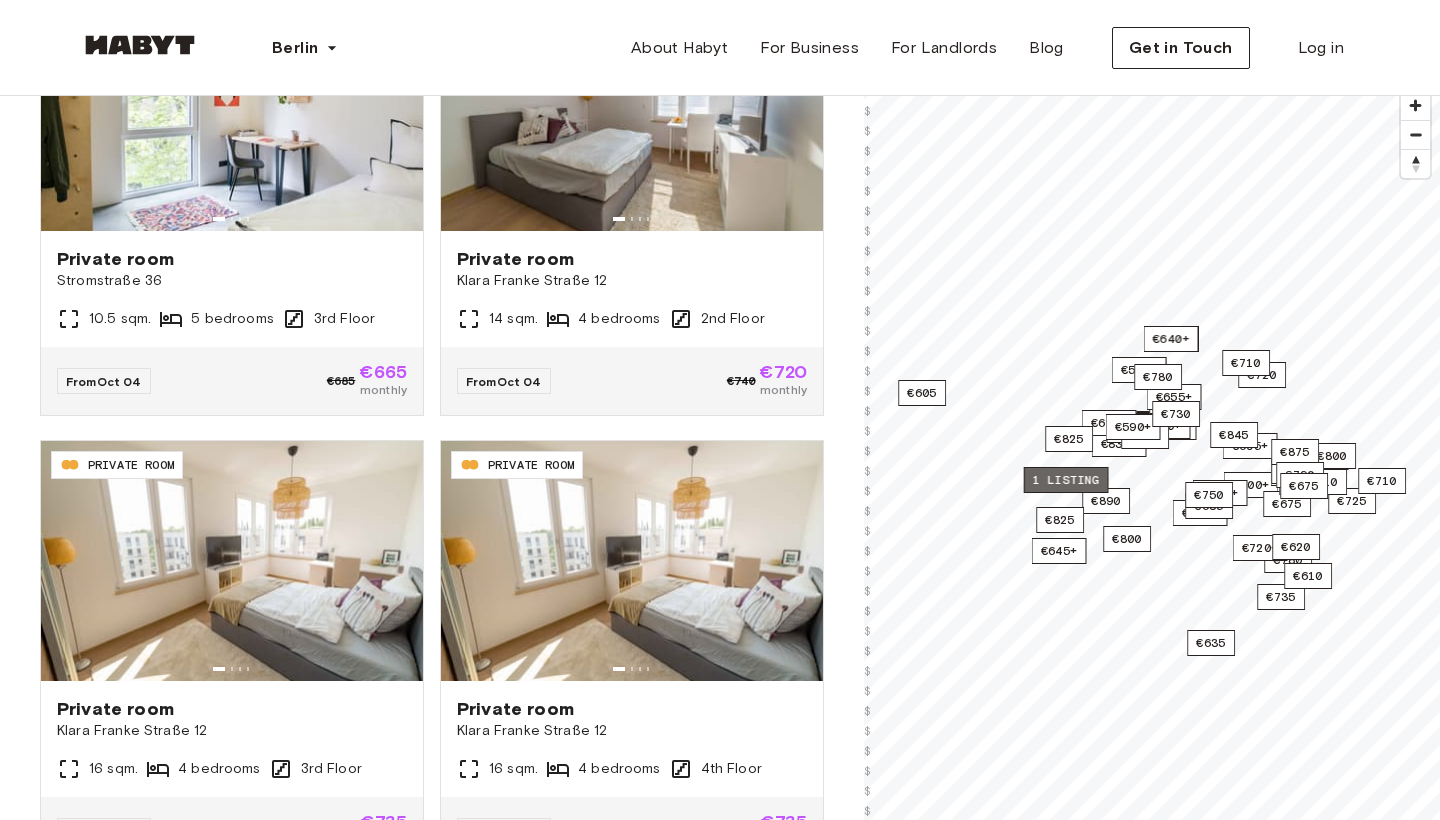 click on "1 listing" at bounding box center [1066, 480] 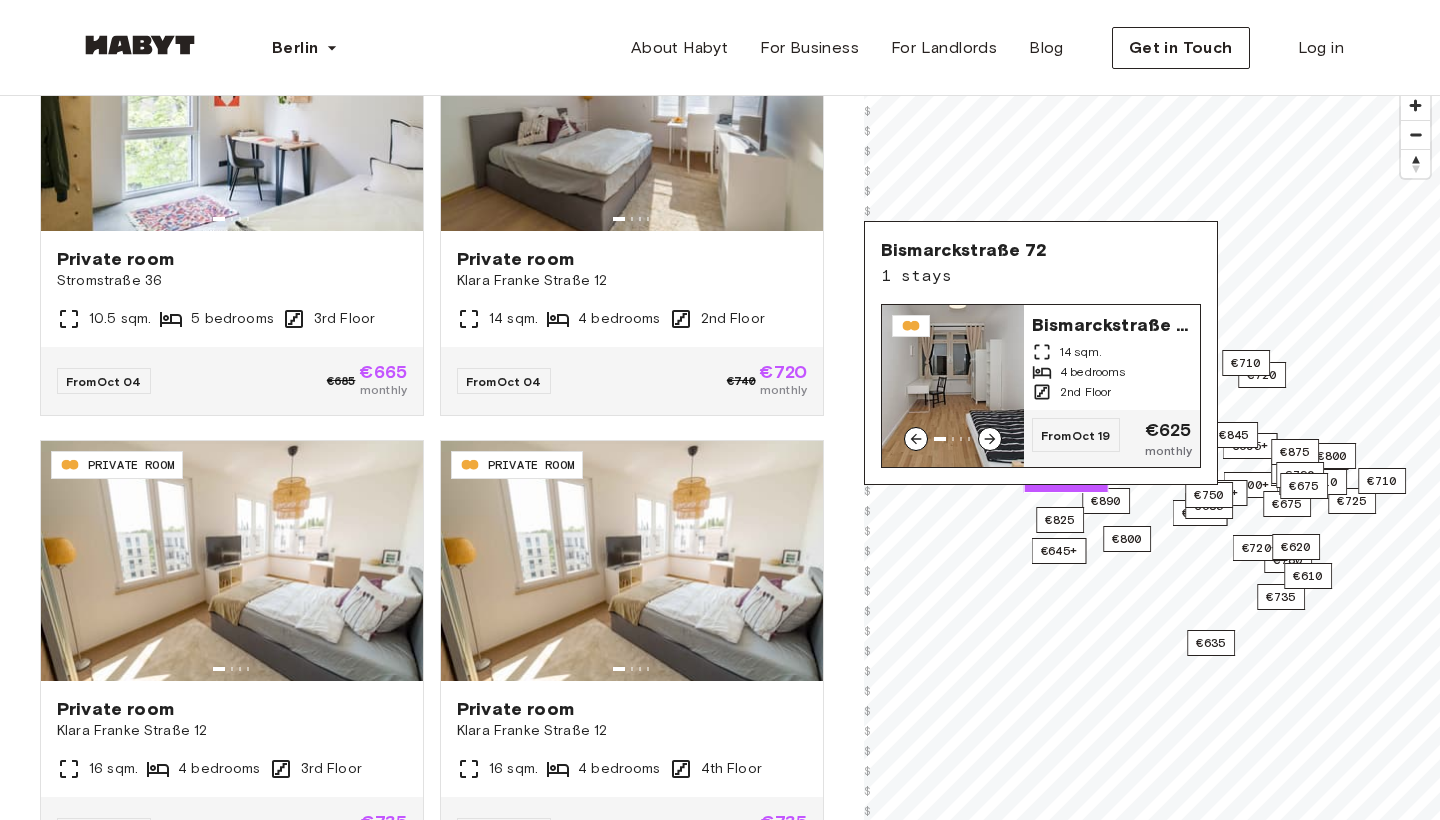 click at bounding box center [953, 386] 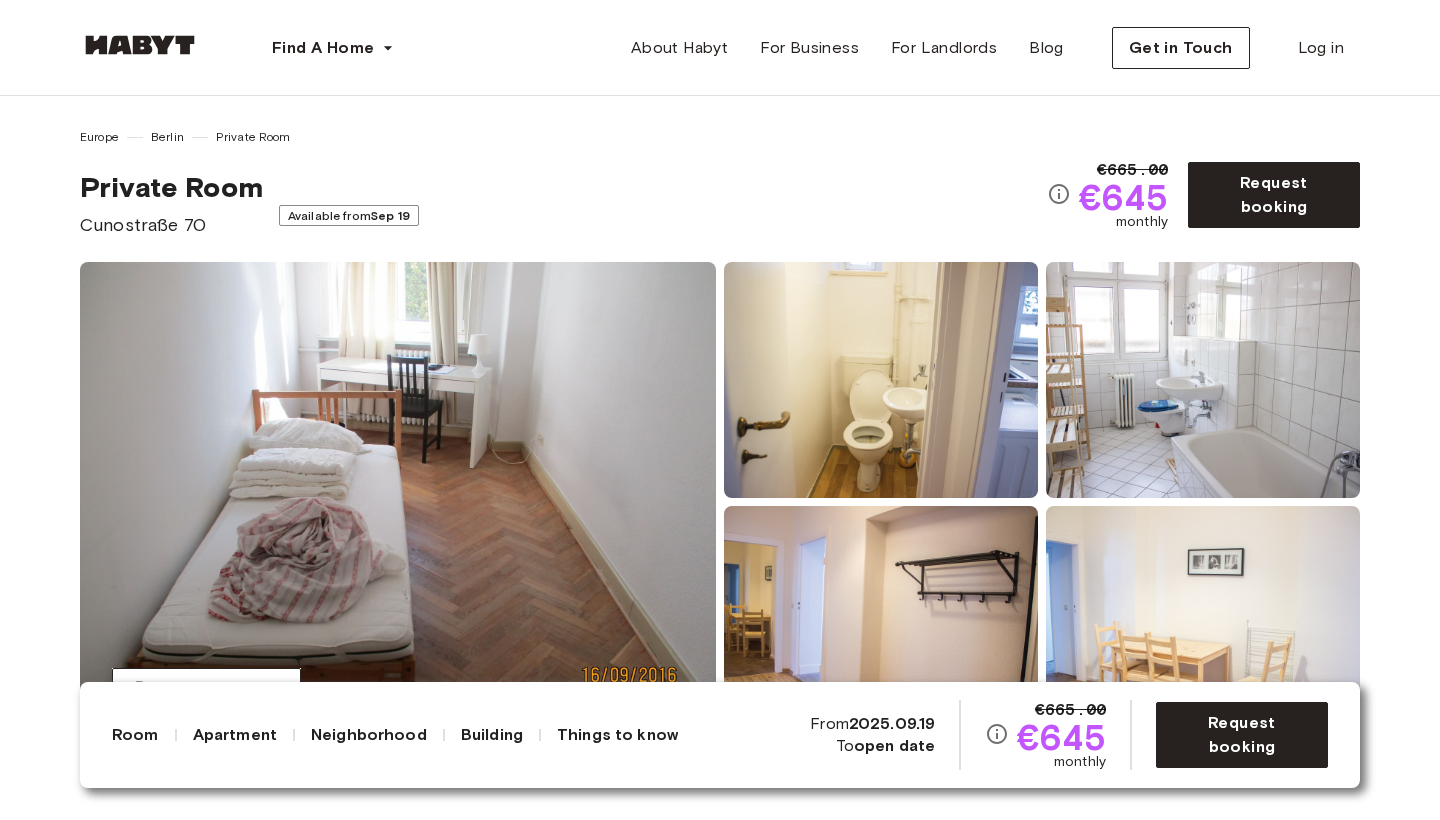 scroll, scrollTop: 0, scrollLeft: 0, axis: both 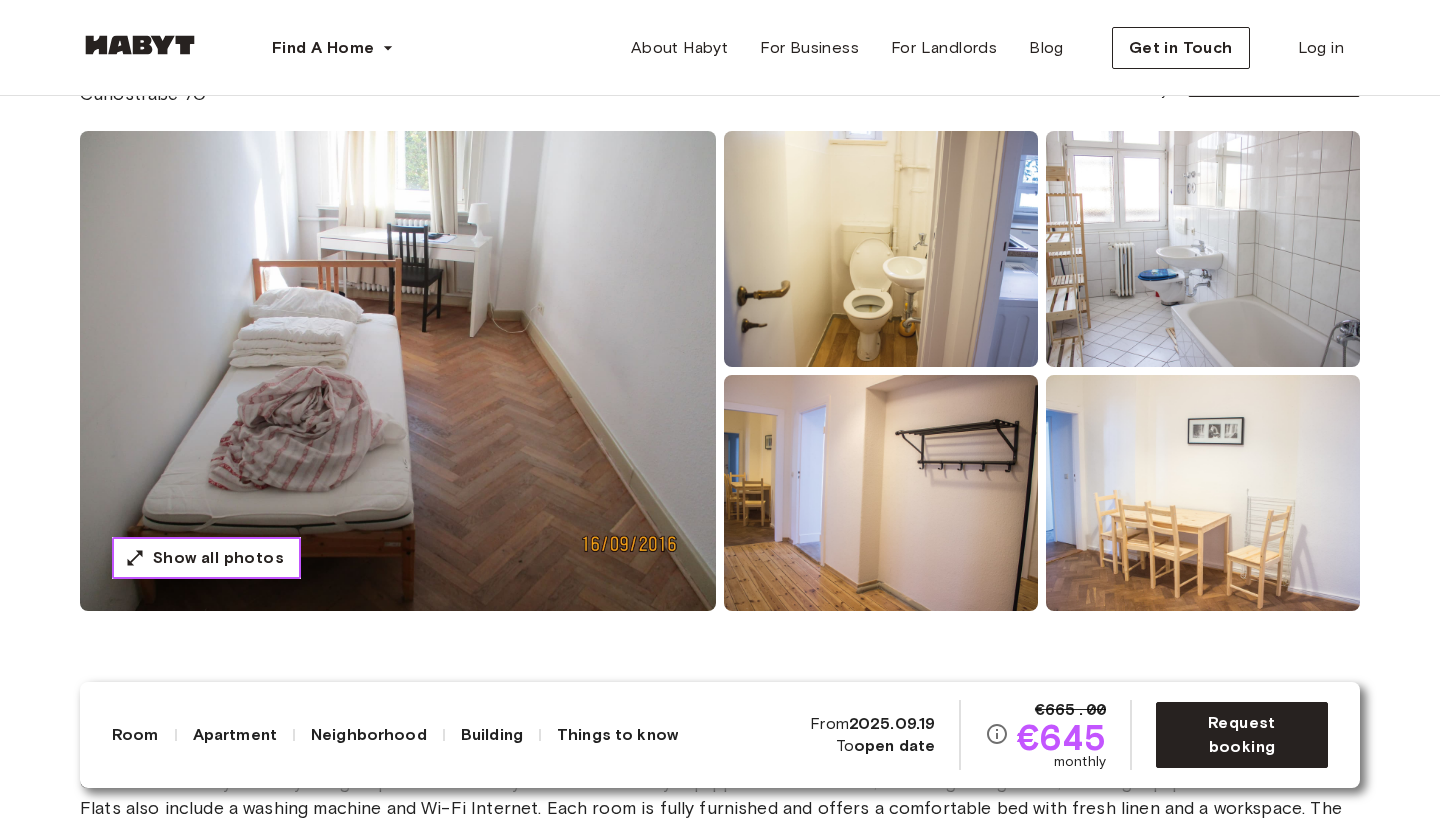 click on "Show all photos" at bounding box center [218, 558] 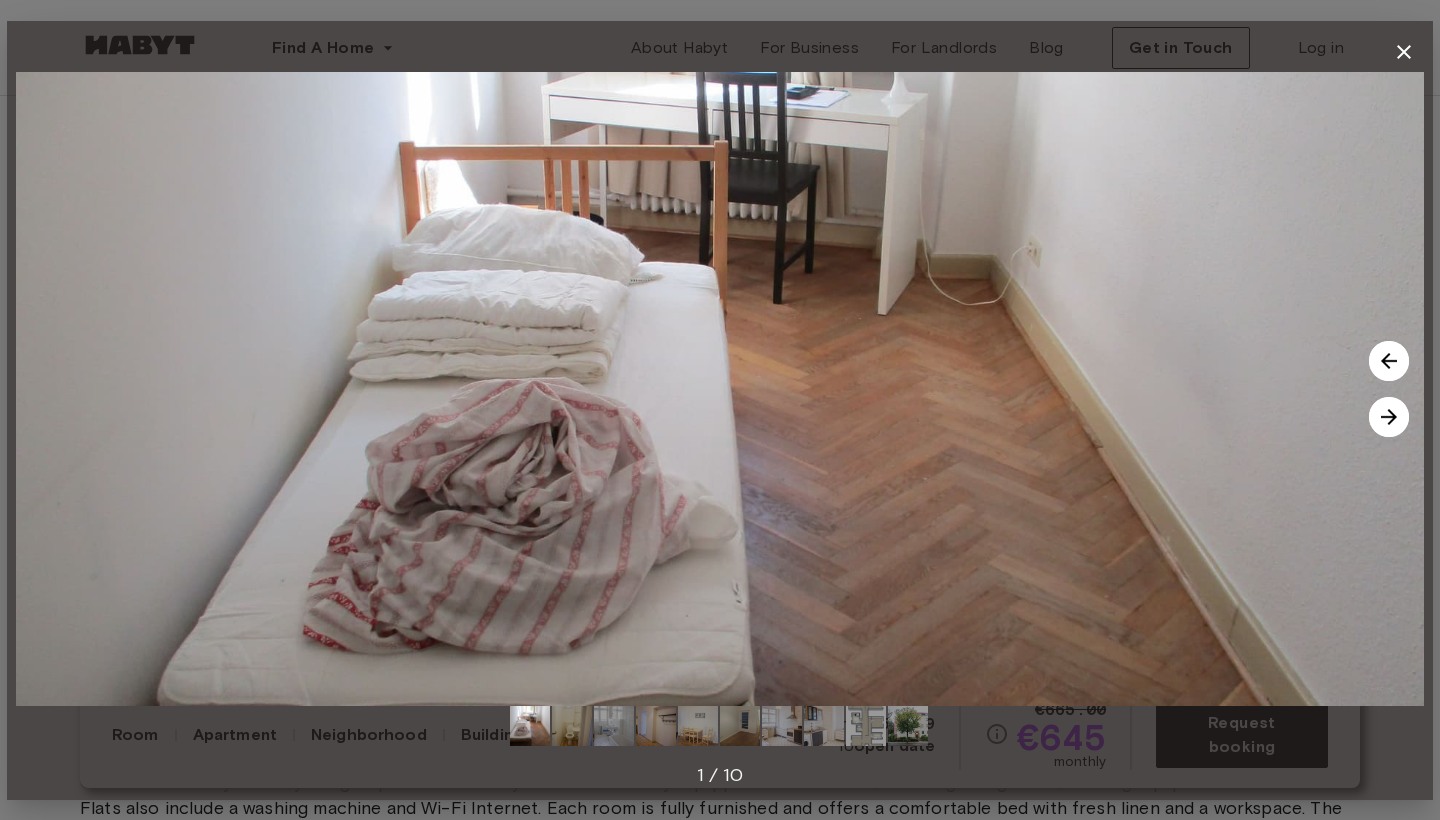 click at bounding box center [1389, 417] 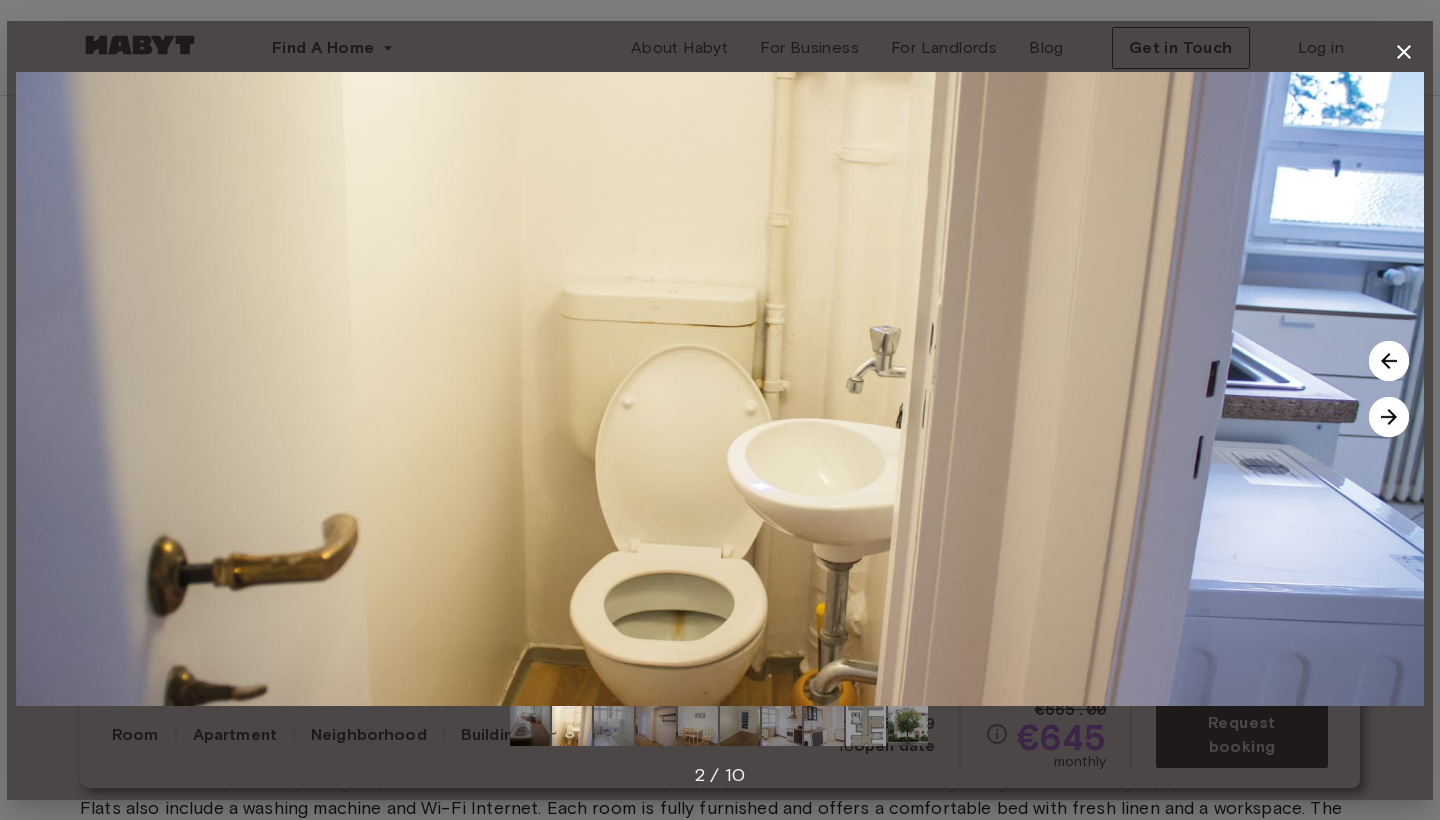 click at bounding box center [1389, 417] 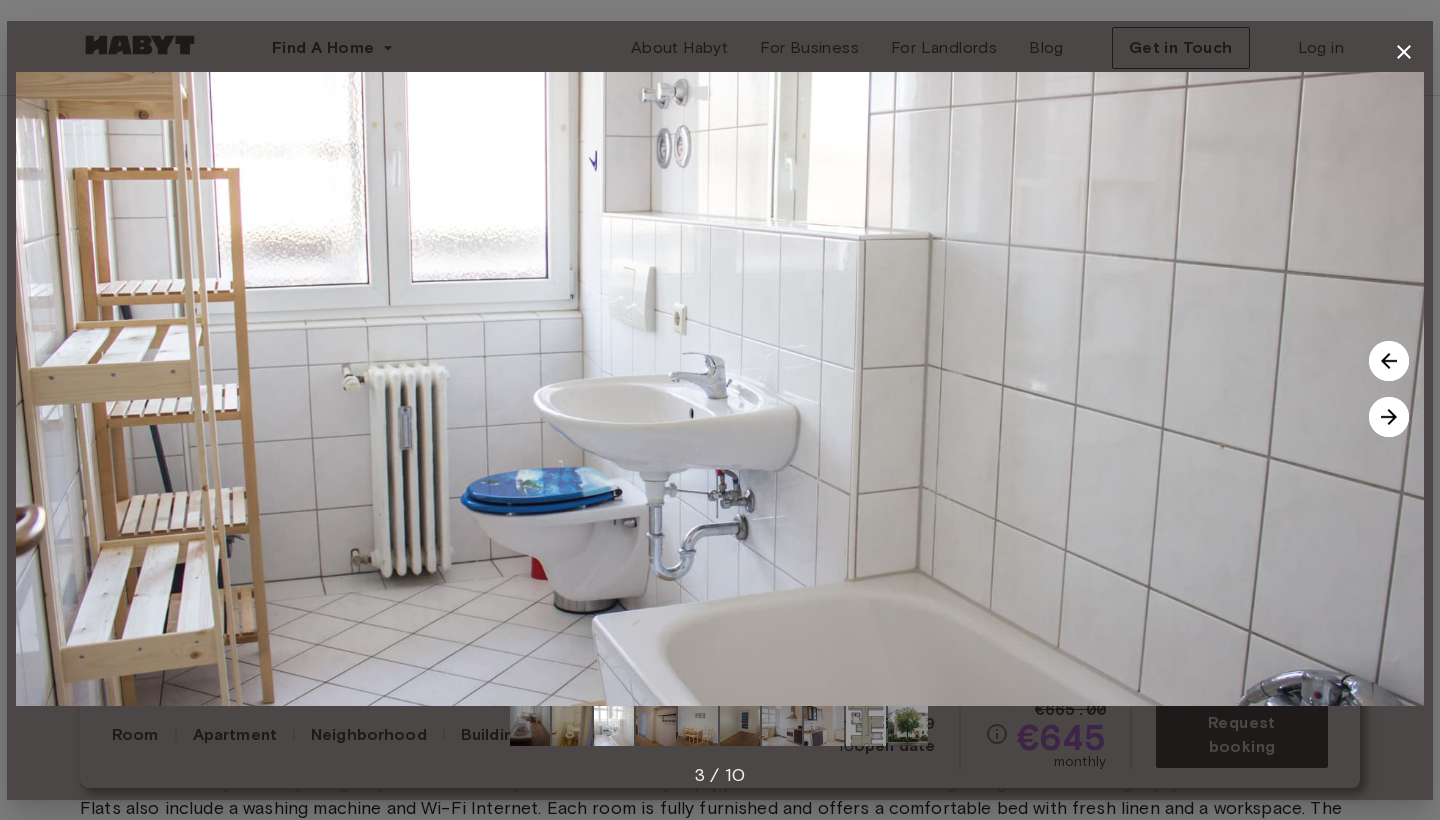 click at bounding box center [1389, 417] 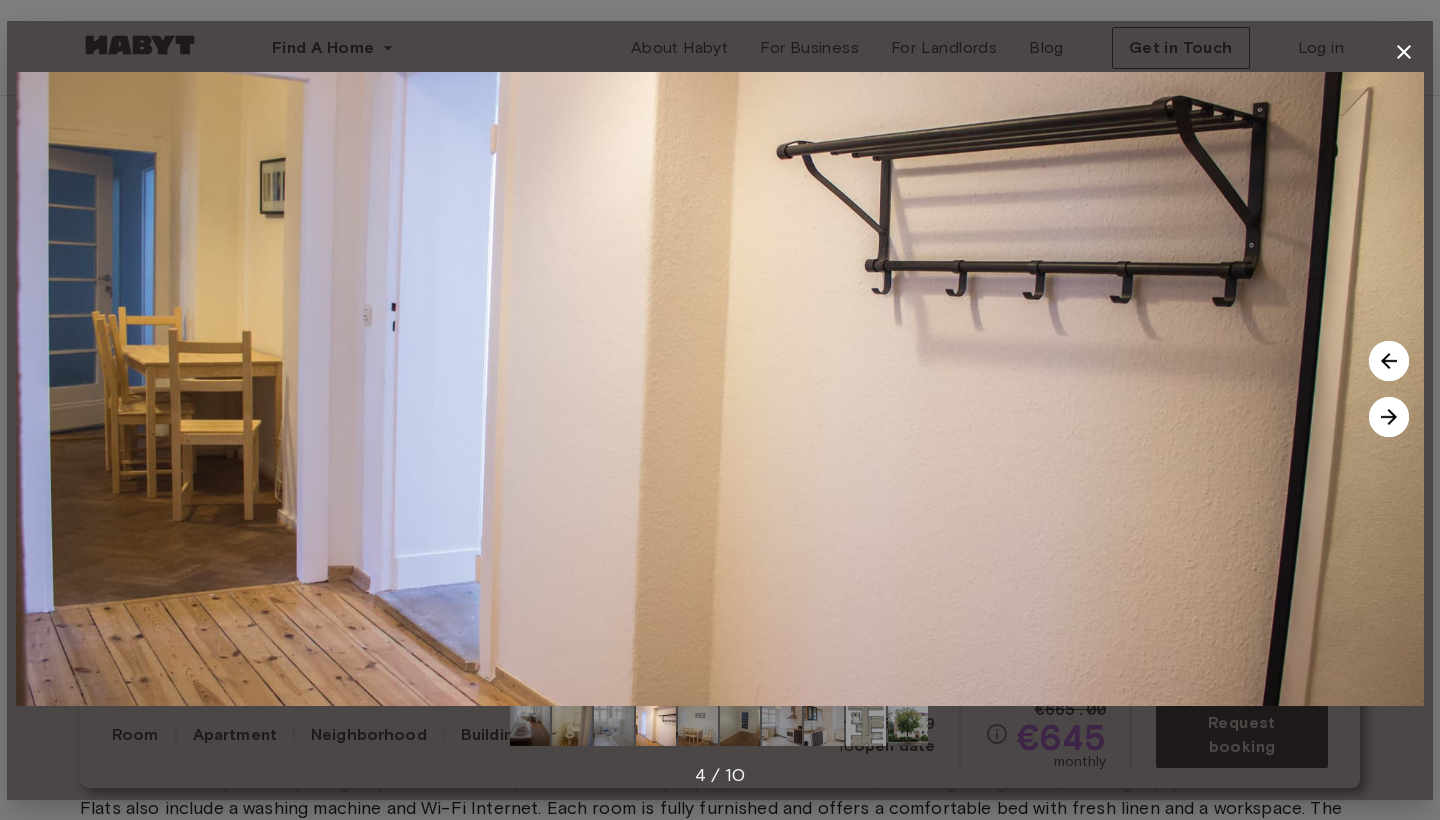 click at bounding box center [1389, 417] 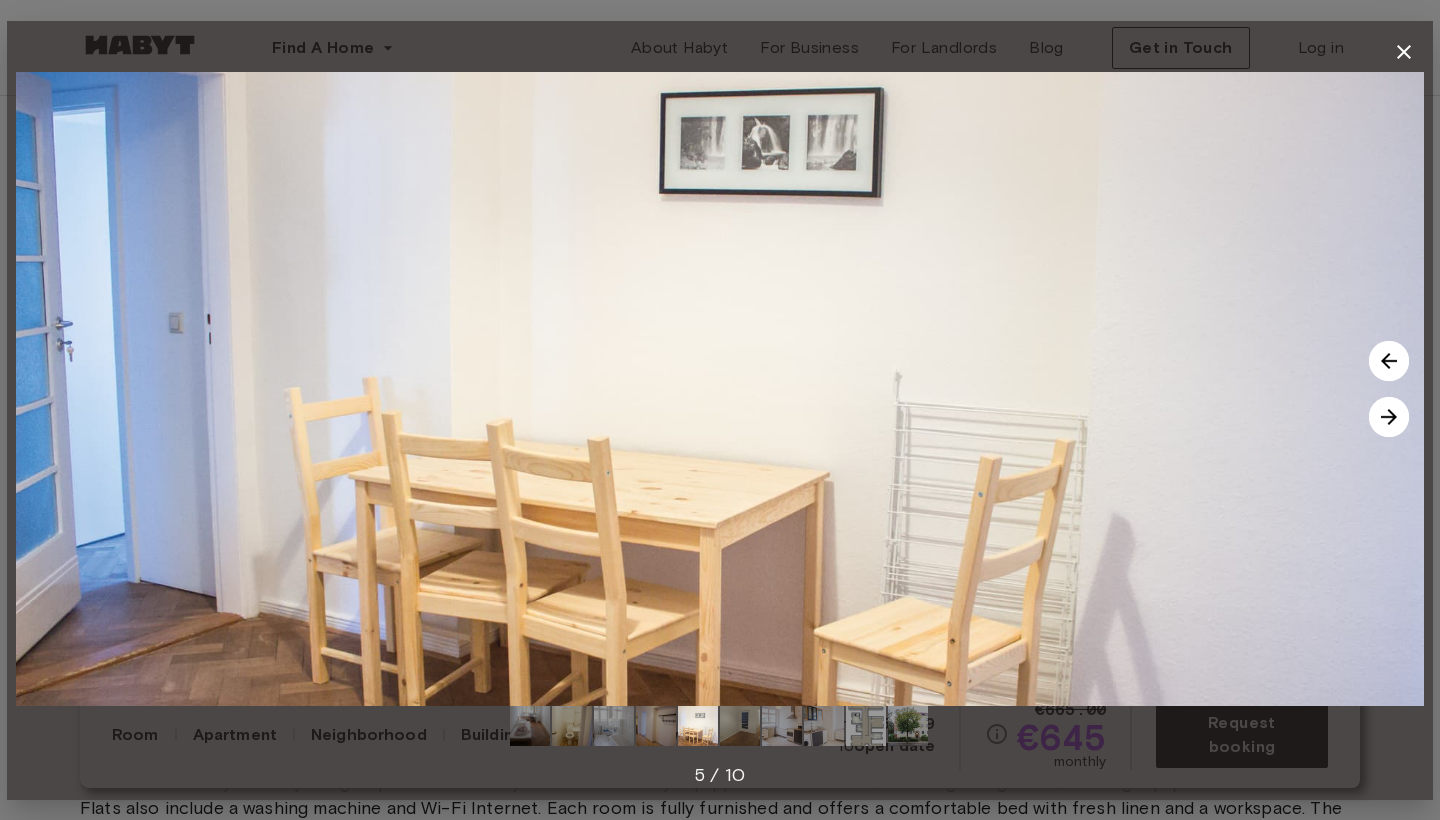click at bounding box center [1389, 417] 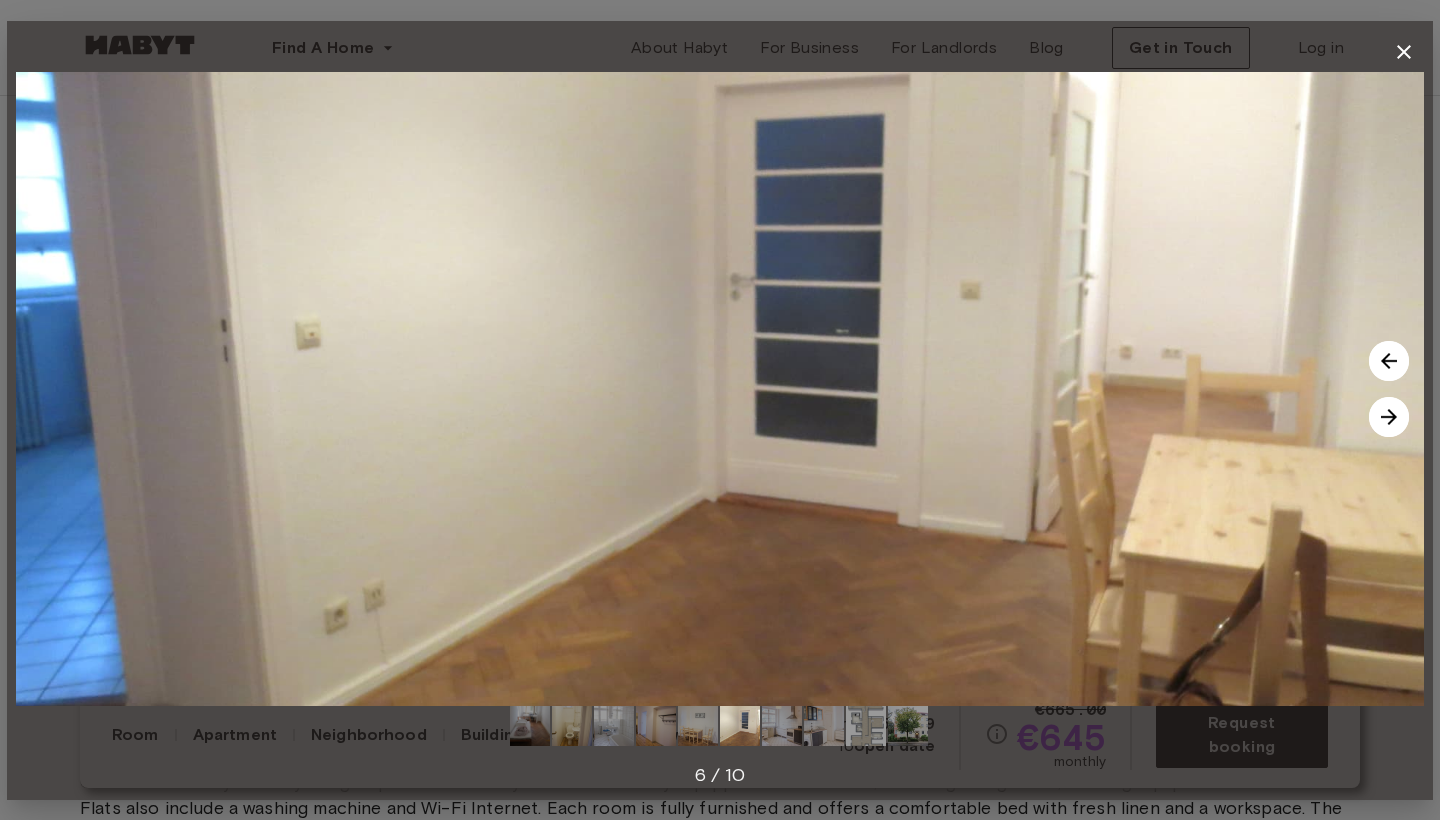 click at bounding box center (1389, 417) 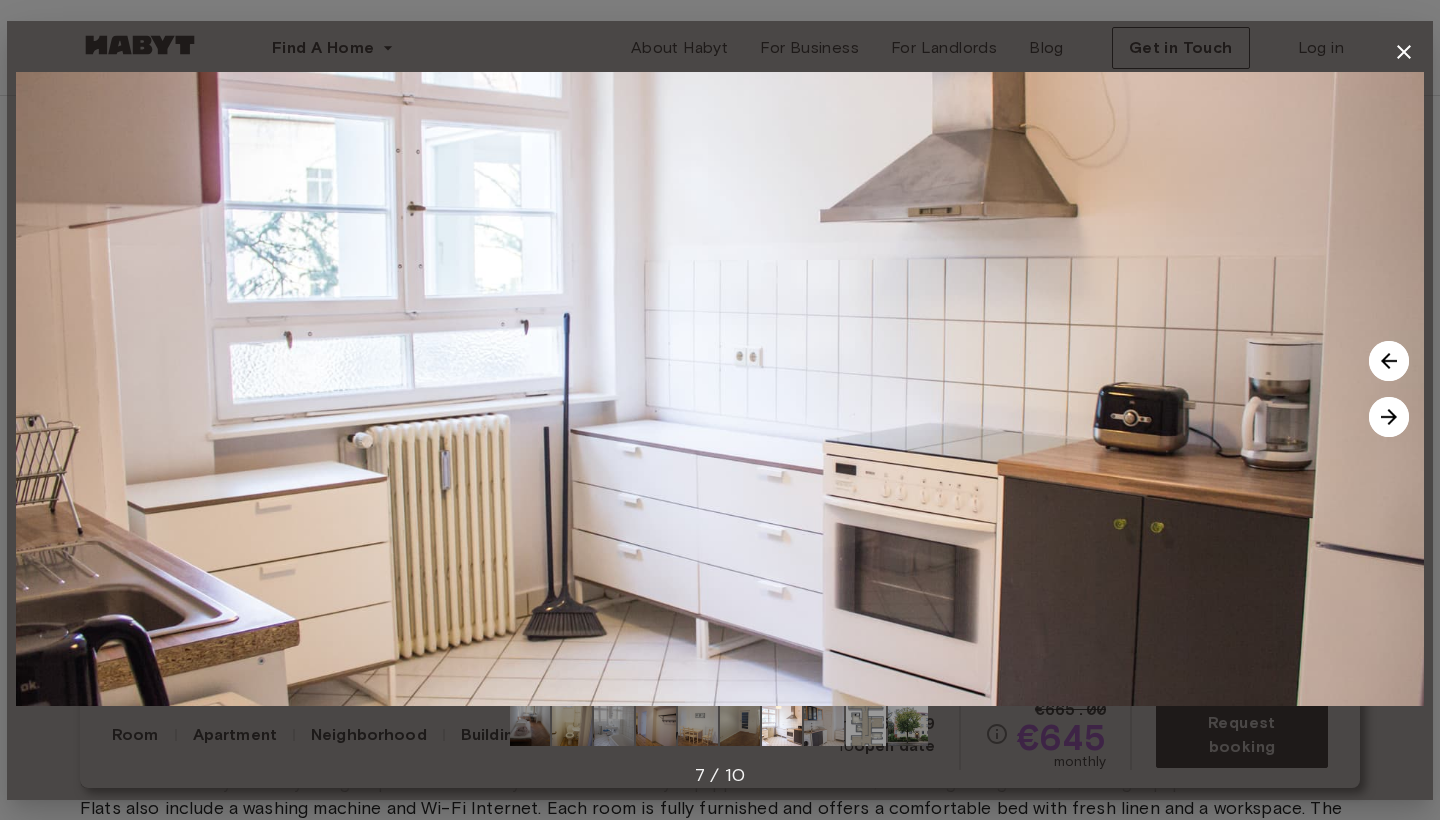 click at bounding box center (1389, 417) 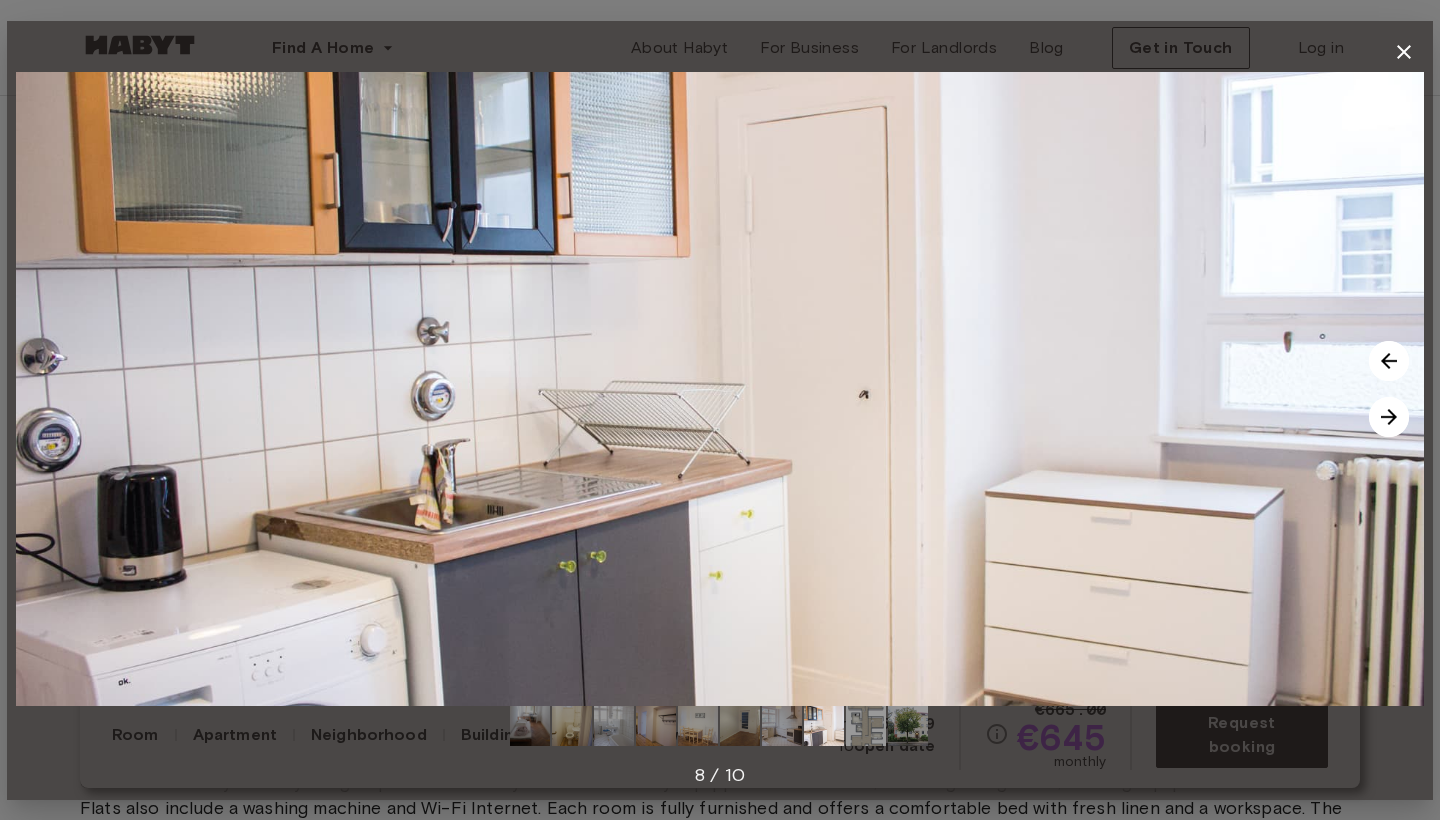 click at bounding box center (1389, 417) 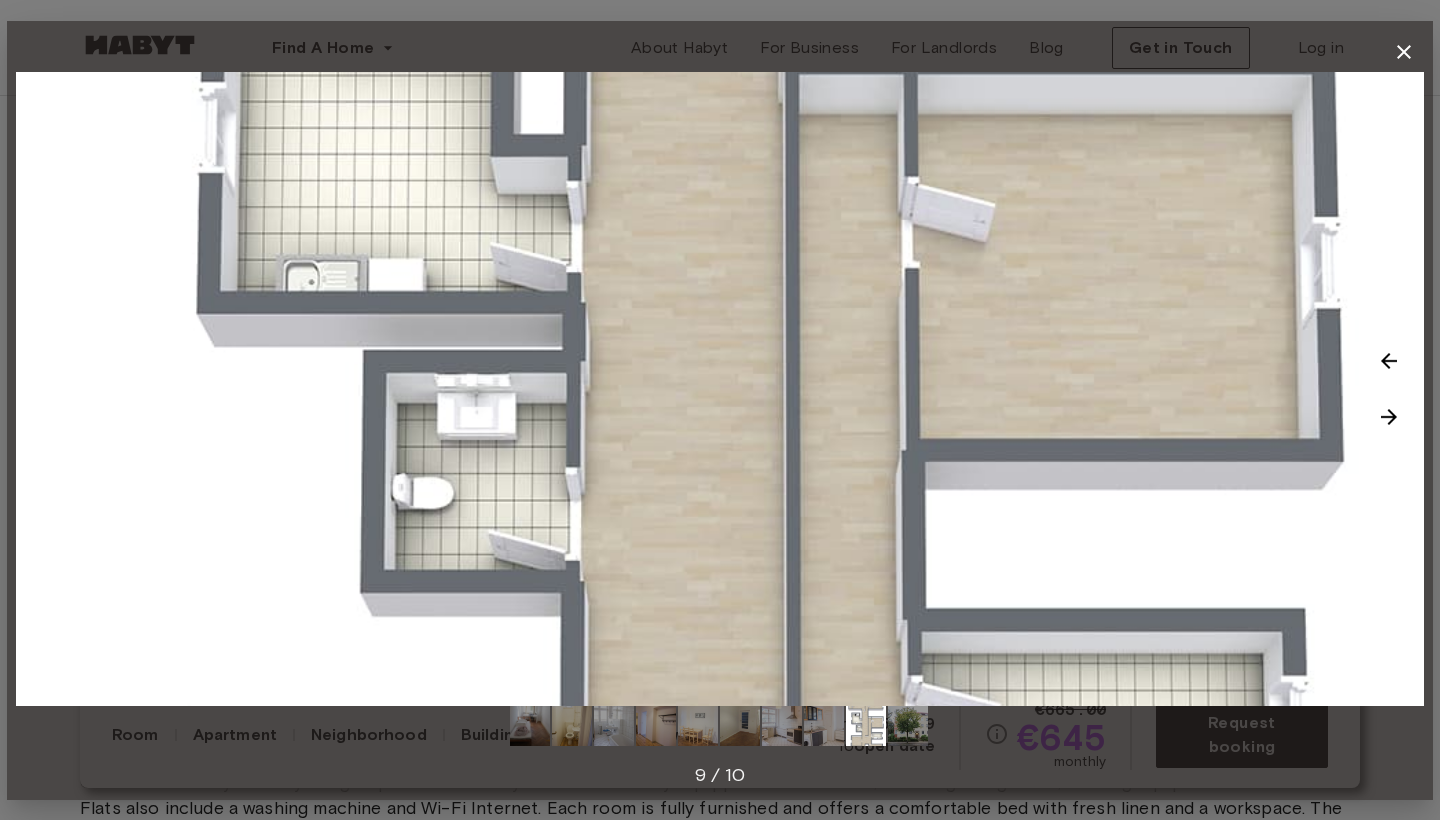 click at bounding box center (1389, 417) 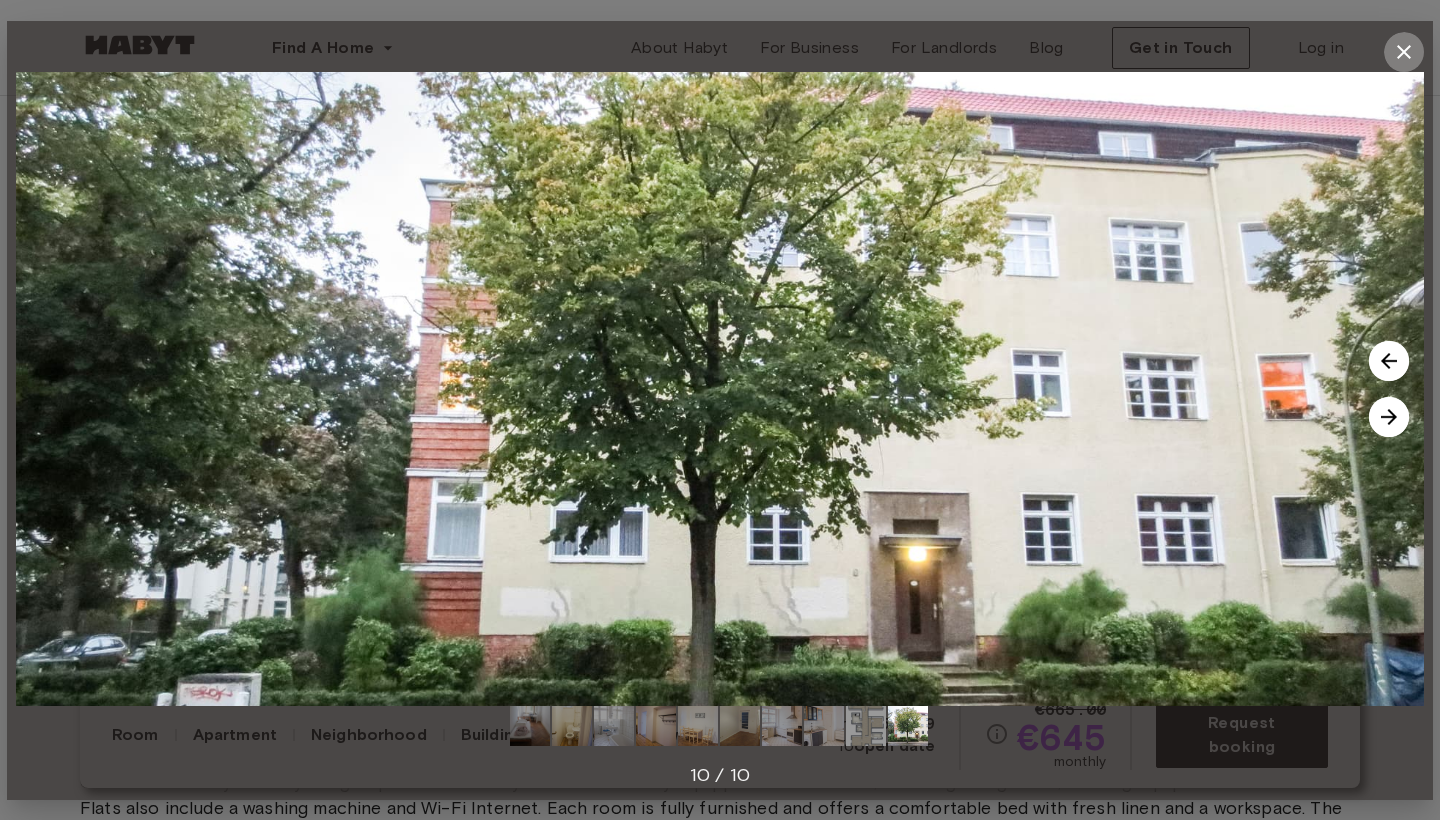 click 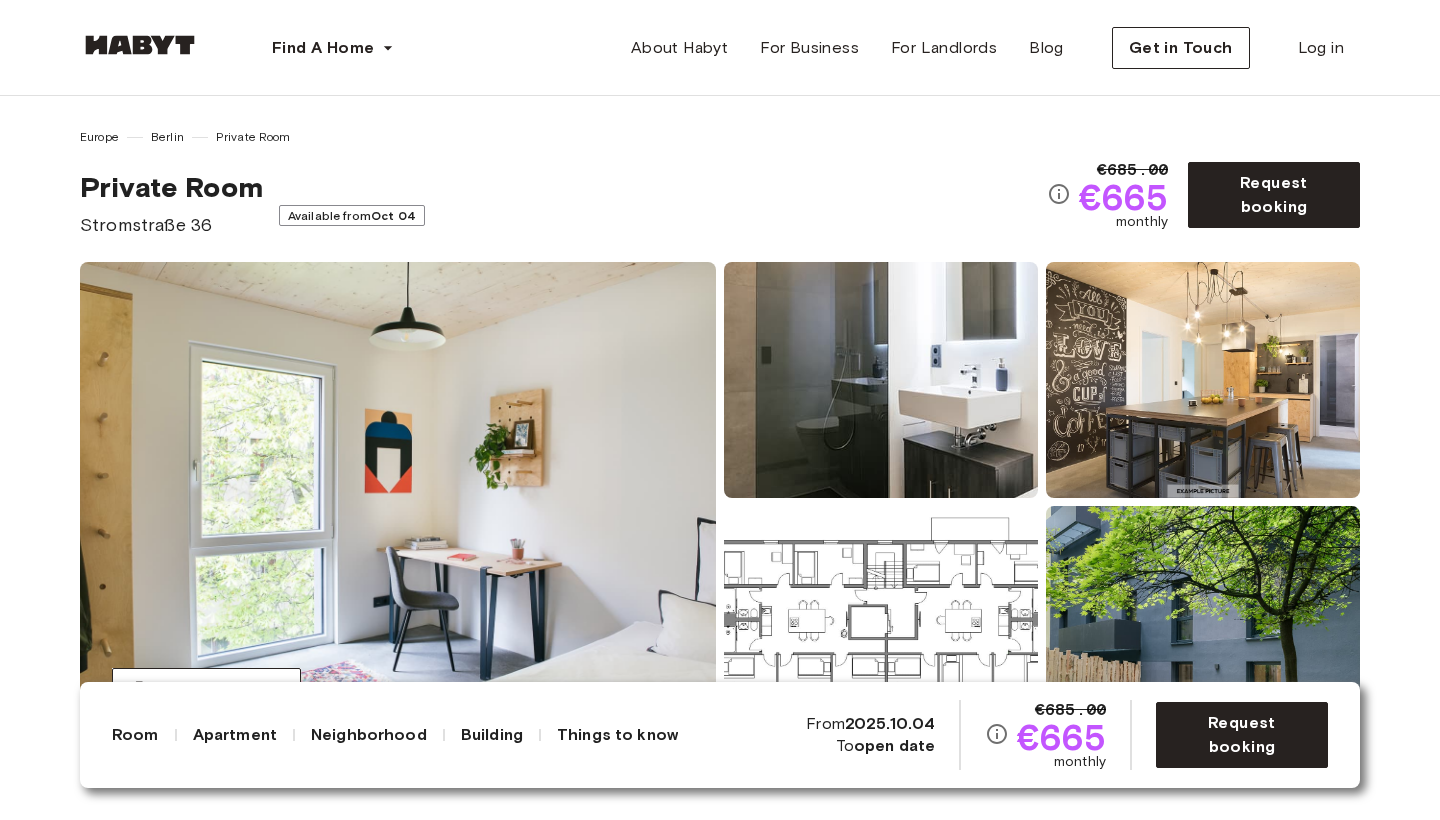 scroll, scrollTop: 0, scrollLeft: 0, axis: both 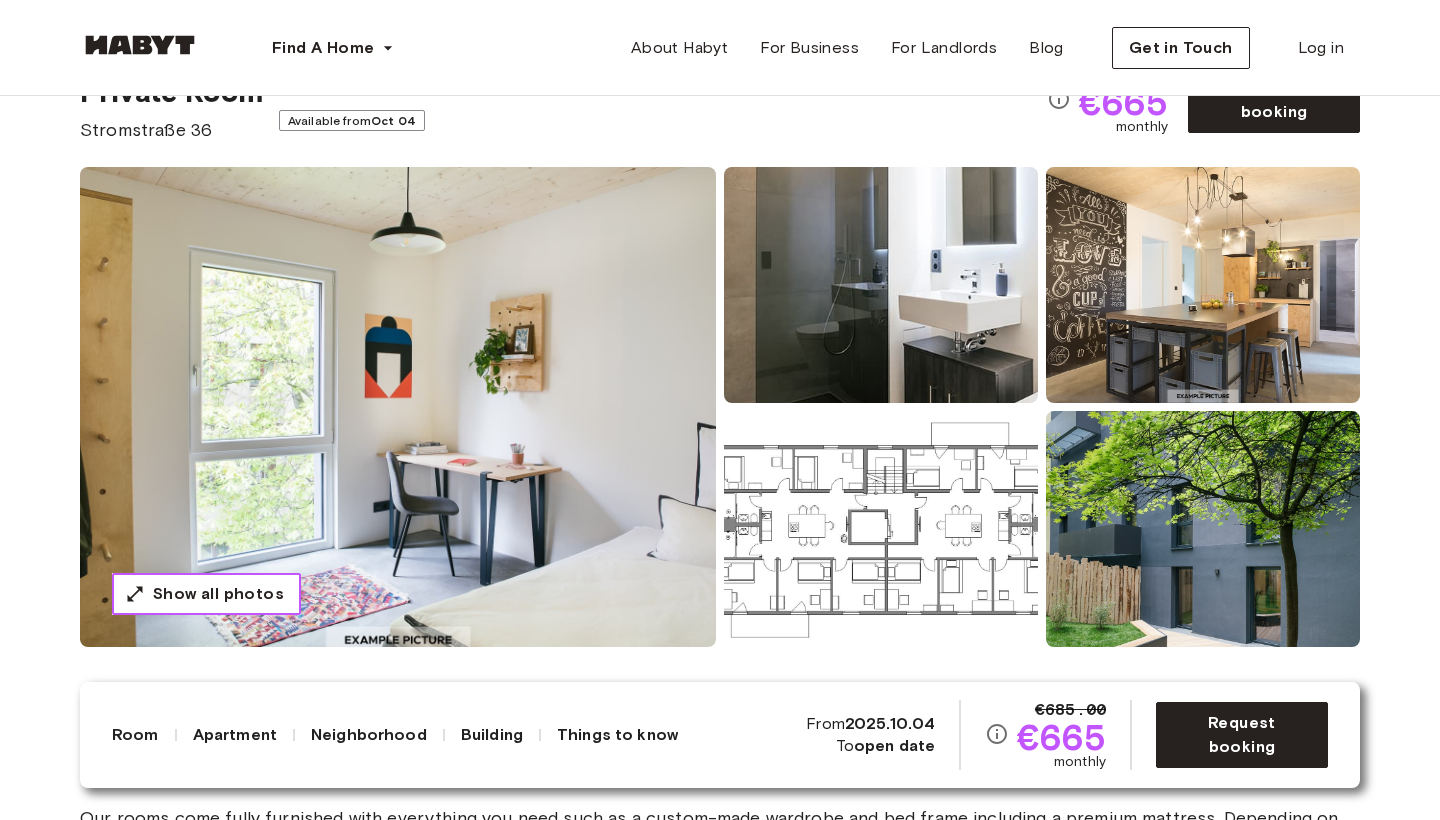 click on "Show all photos" at bounding box center (218, 594) 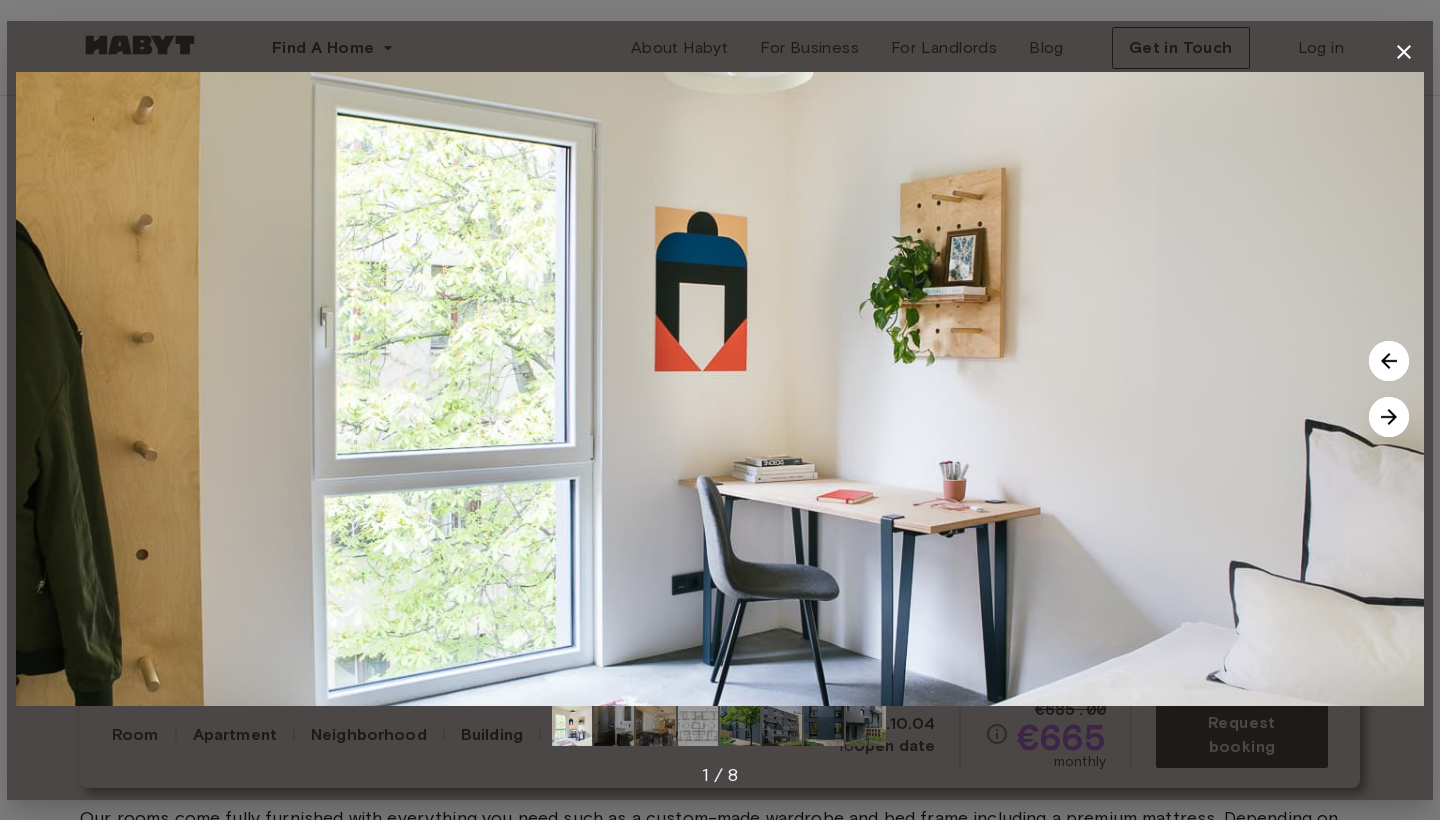 click at bounding box center (1389, 417) 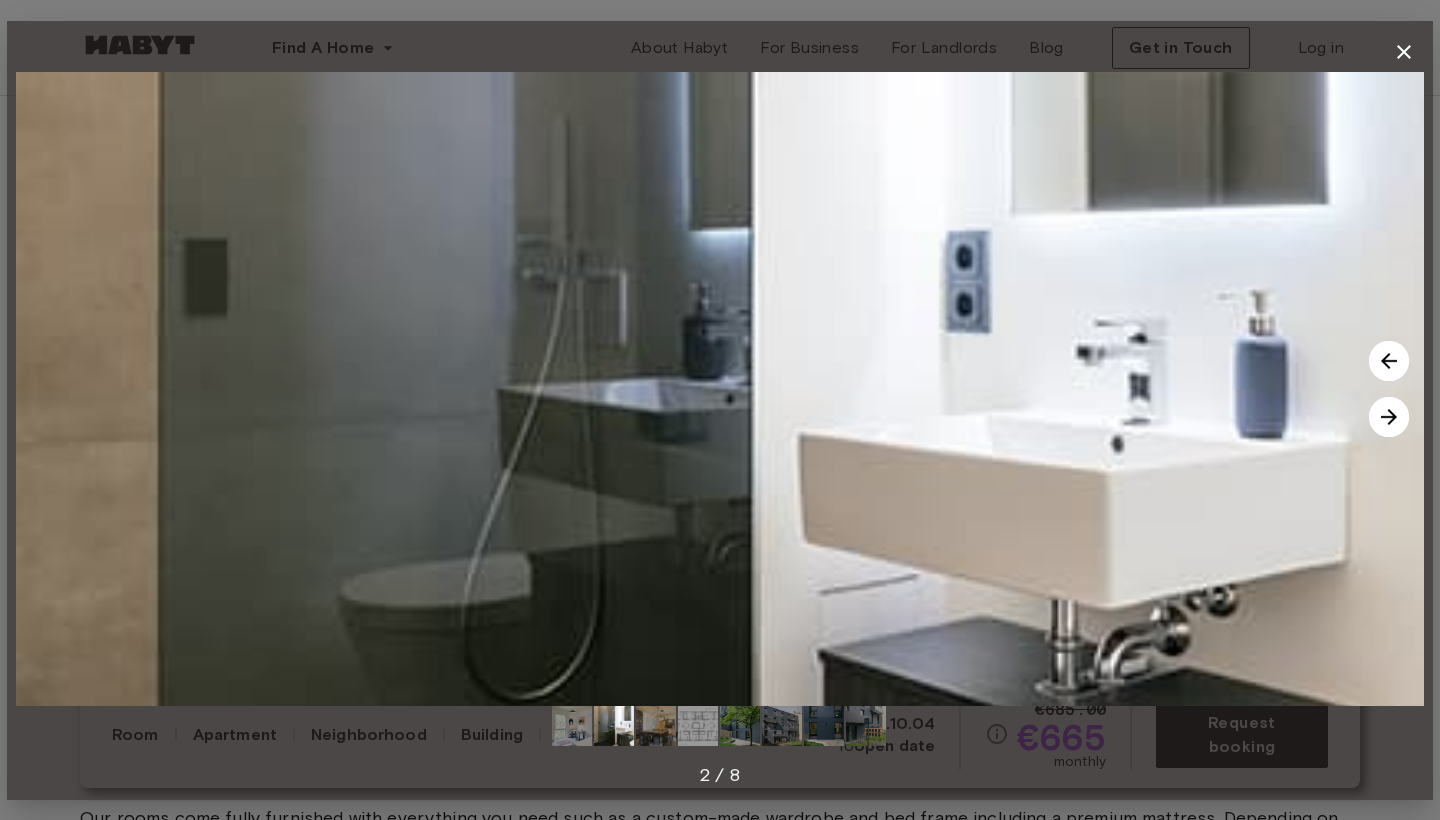 click at bounding box center (1389, 417) 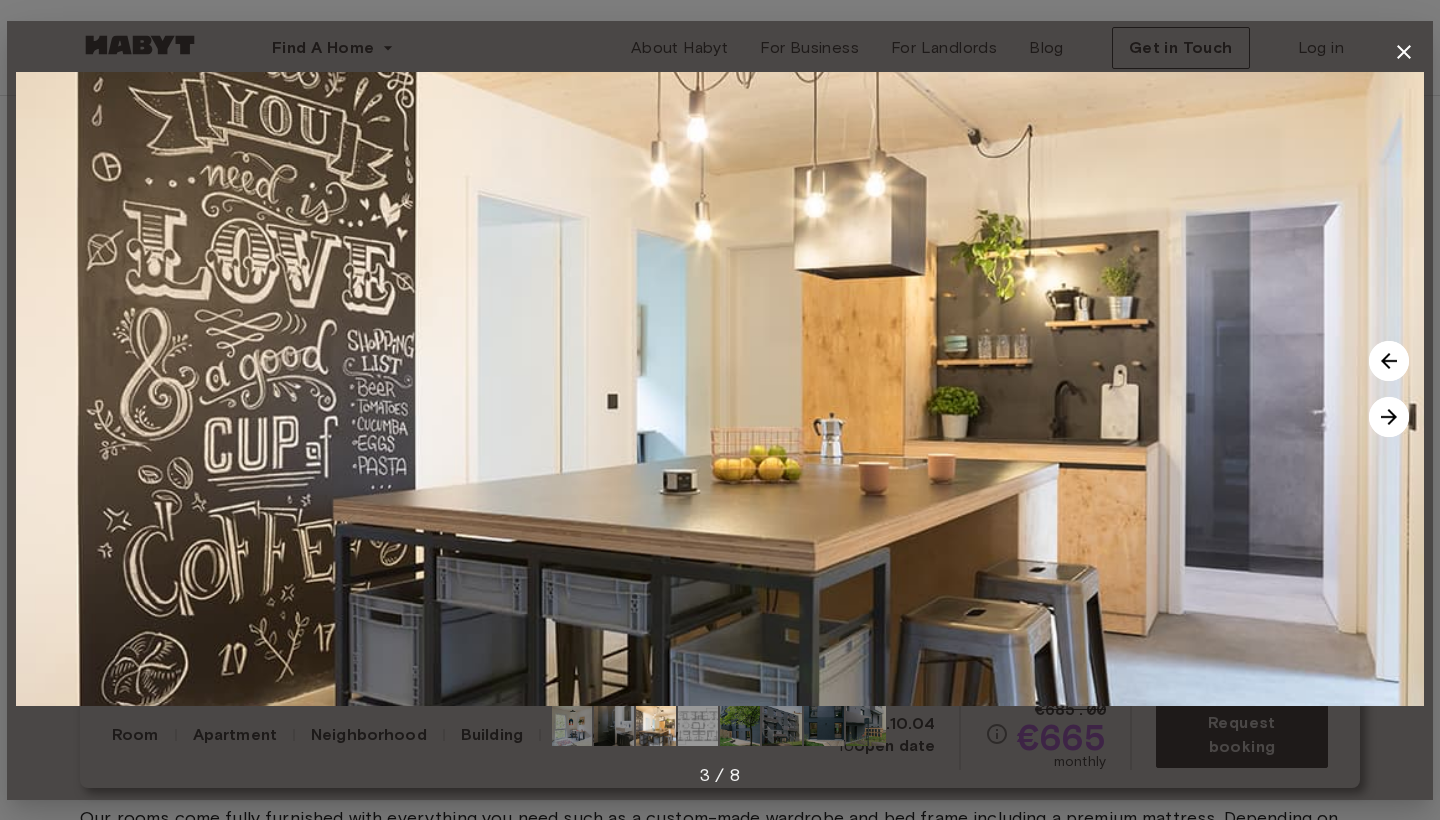 click at bounding box center [1389, 417] 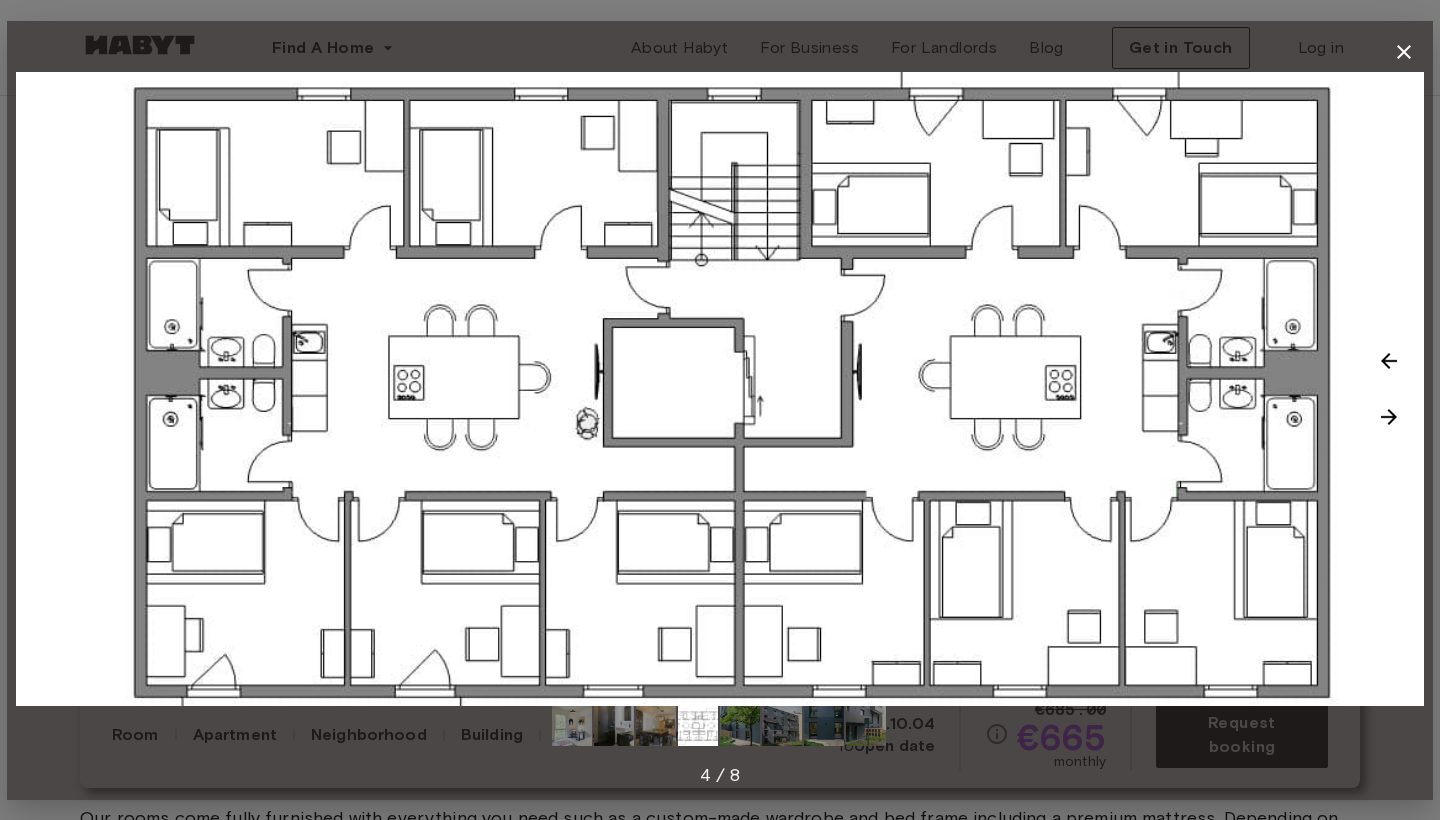 click at bounding box center (1389, 417) 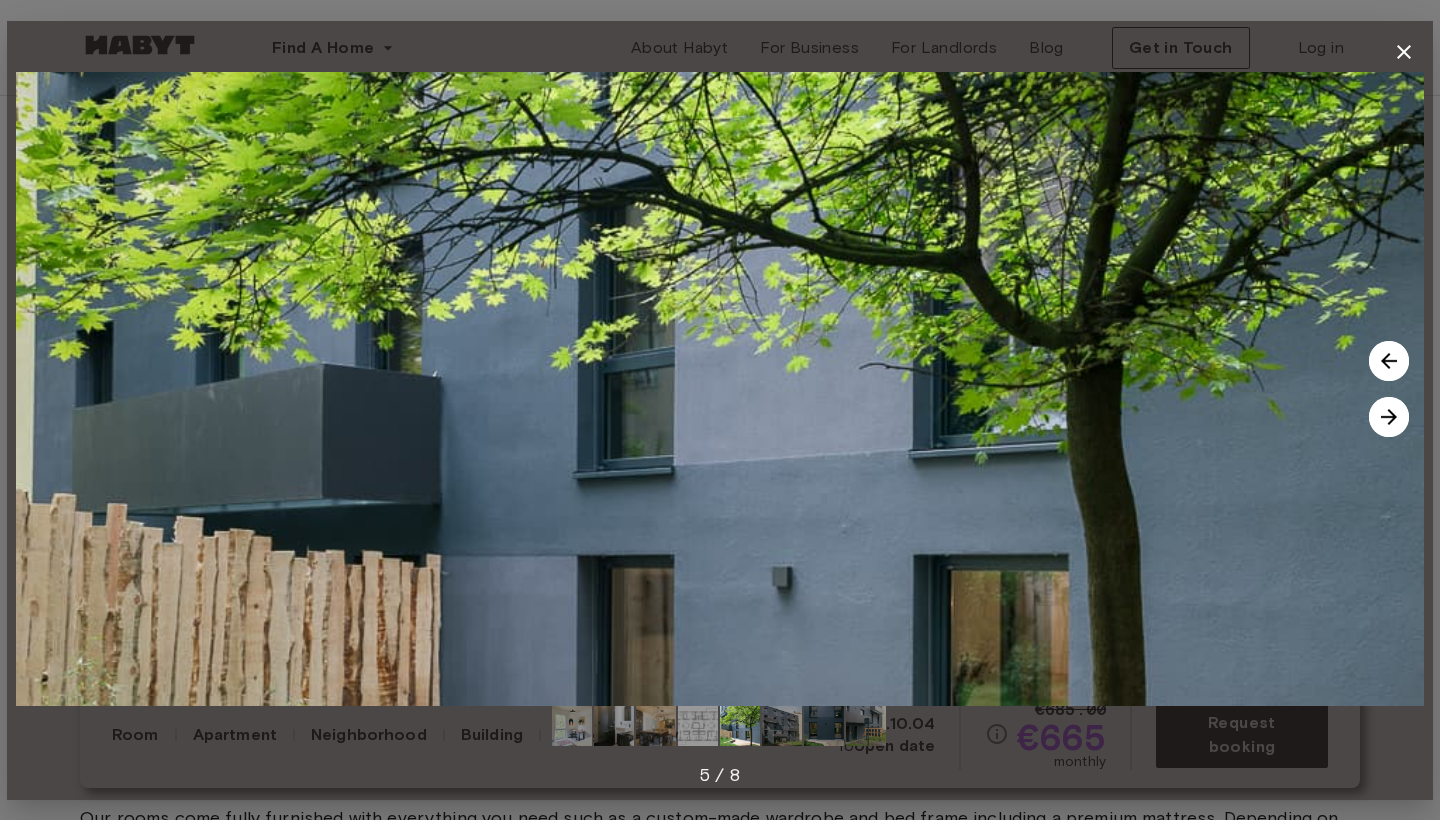 click at bounding box center (1389, 417) 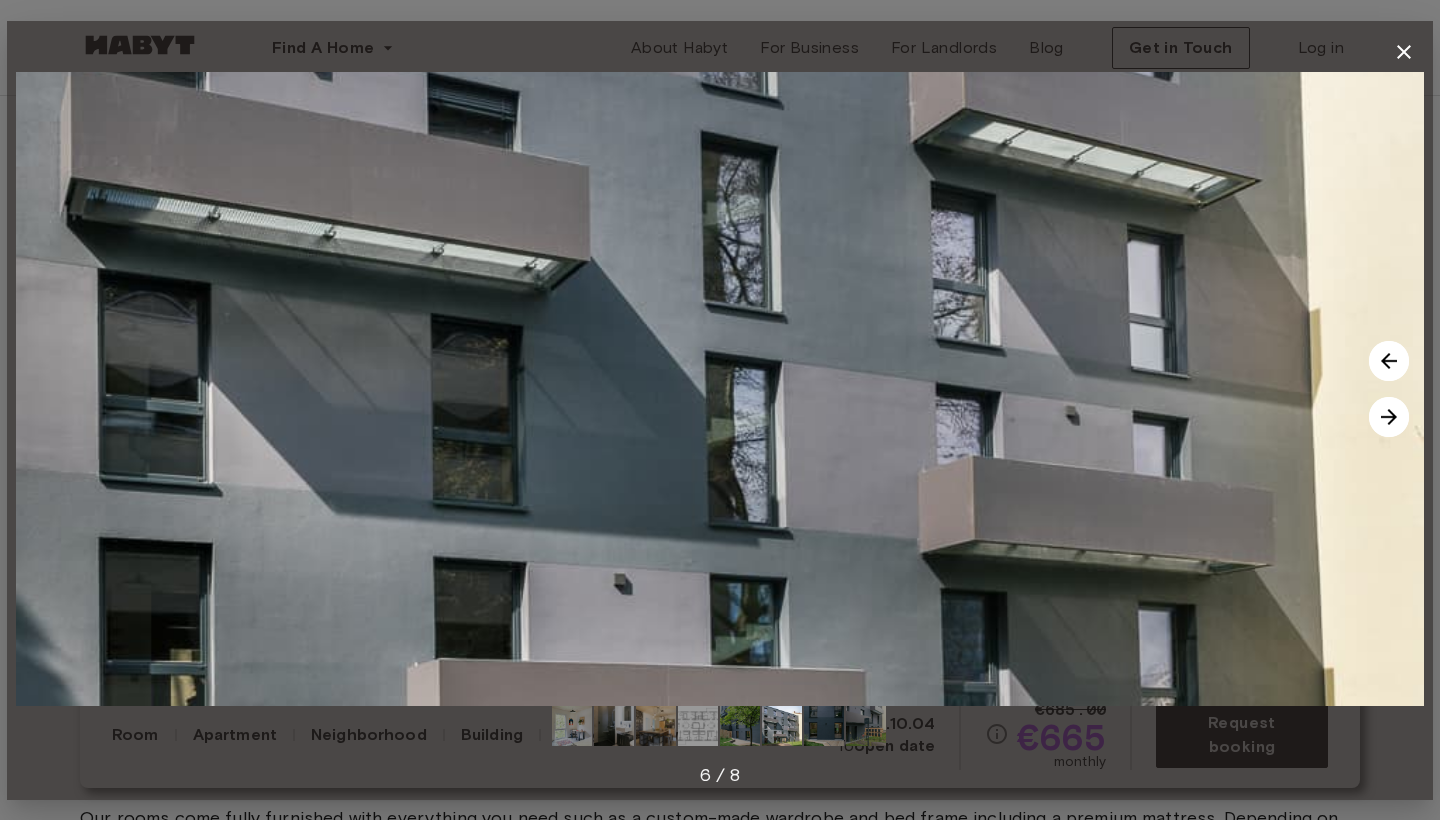 click at bounding box center [1389, 417] 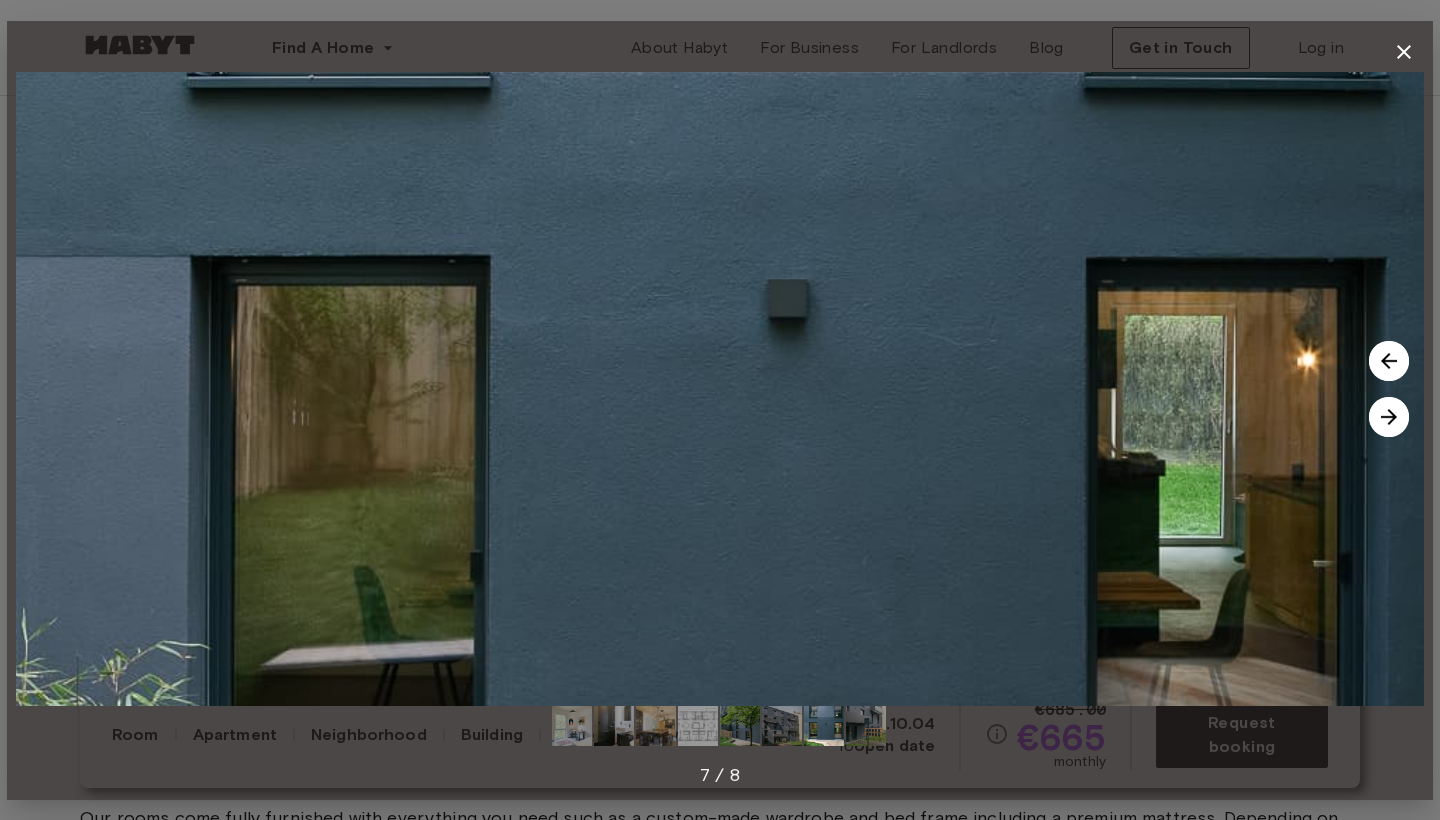 click at bounding box center (1389, 417) 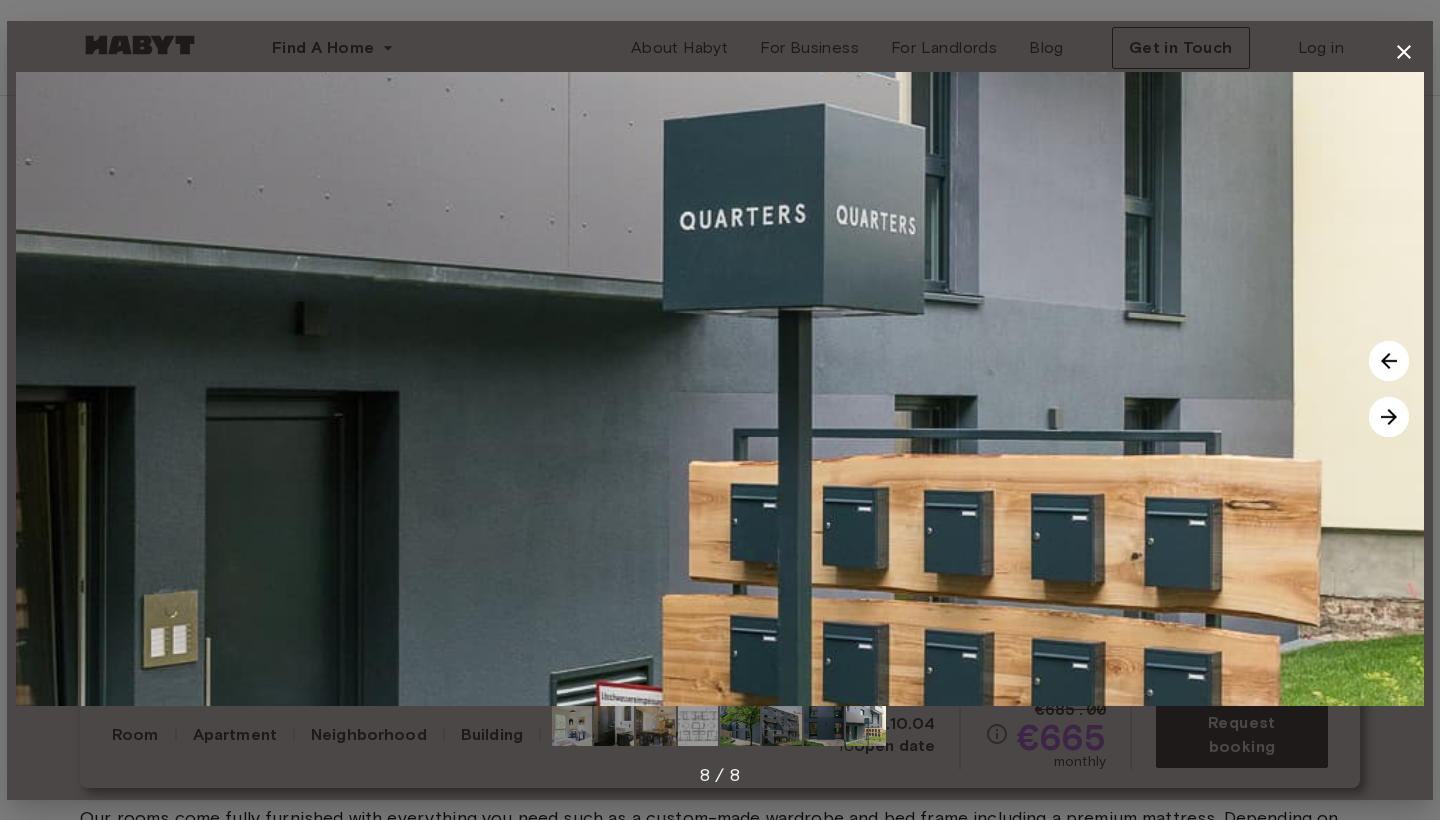 click at bounding box center (1389, 417) 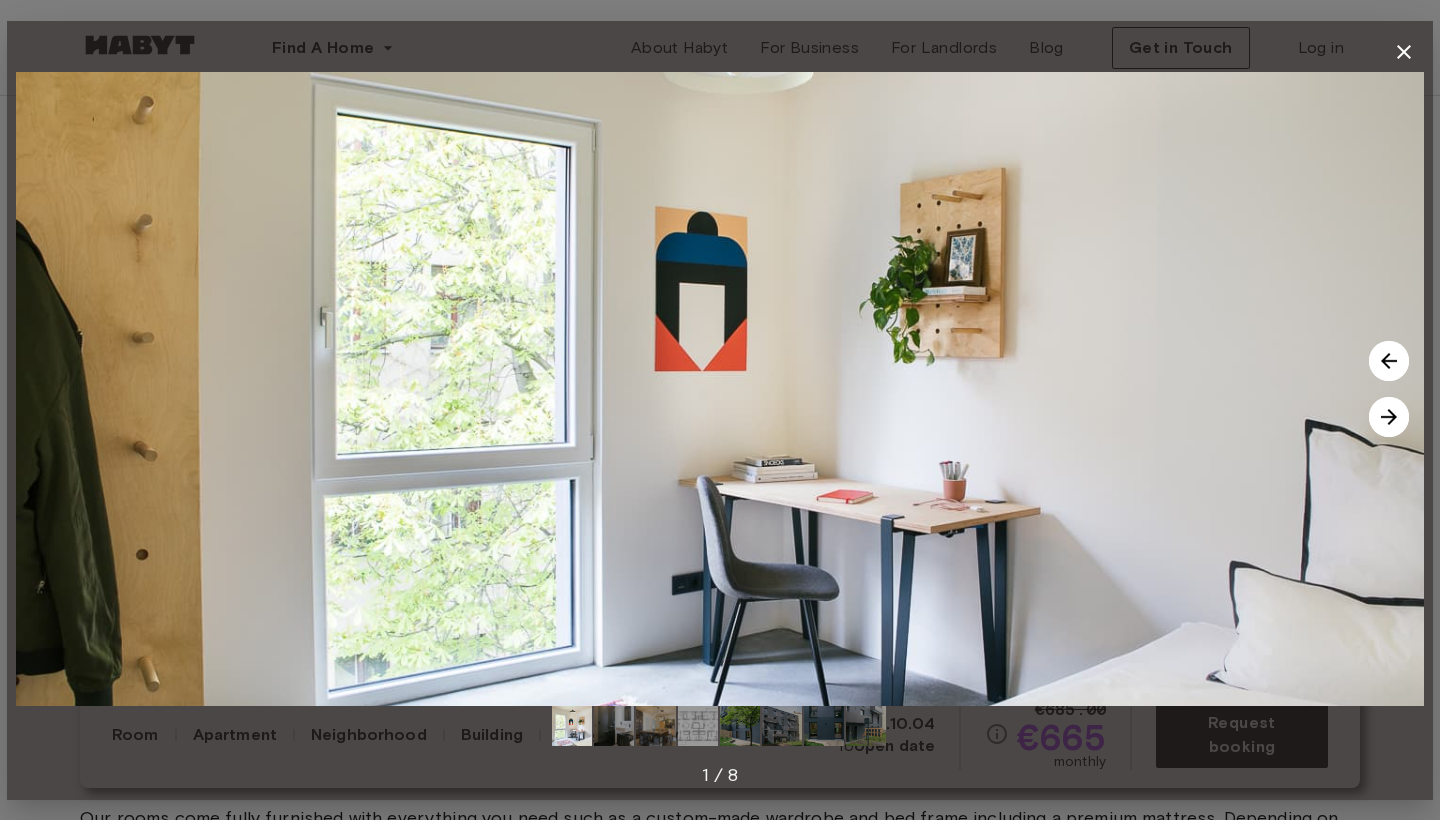 click at bounding box center (1389, 417) 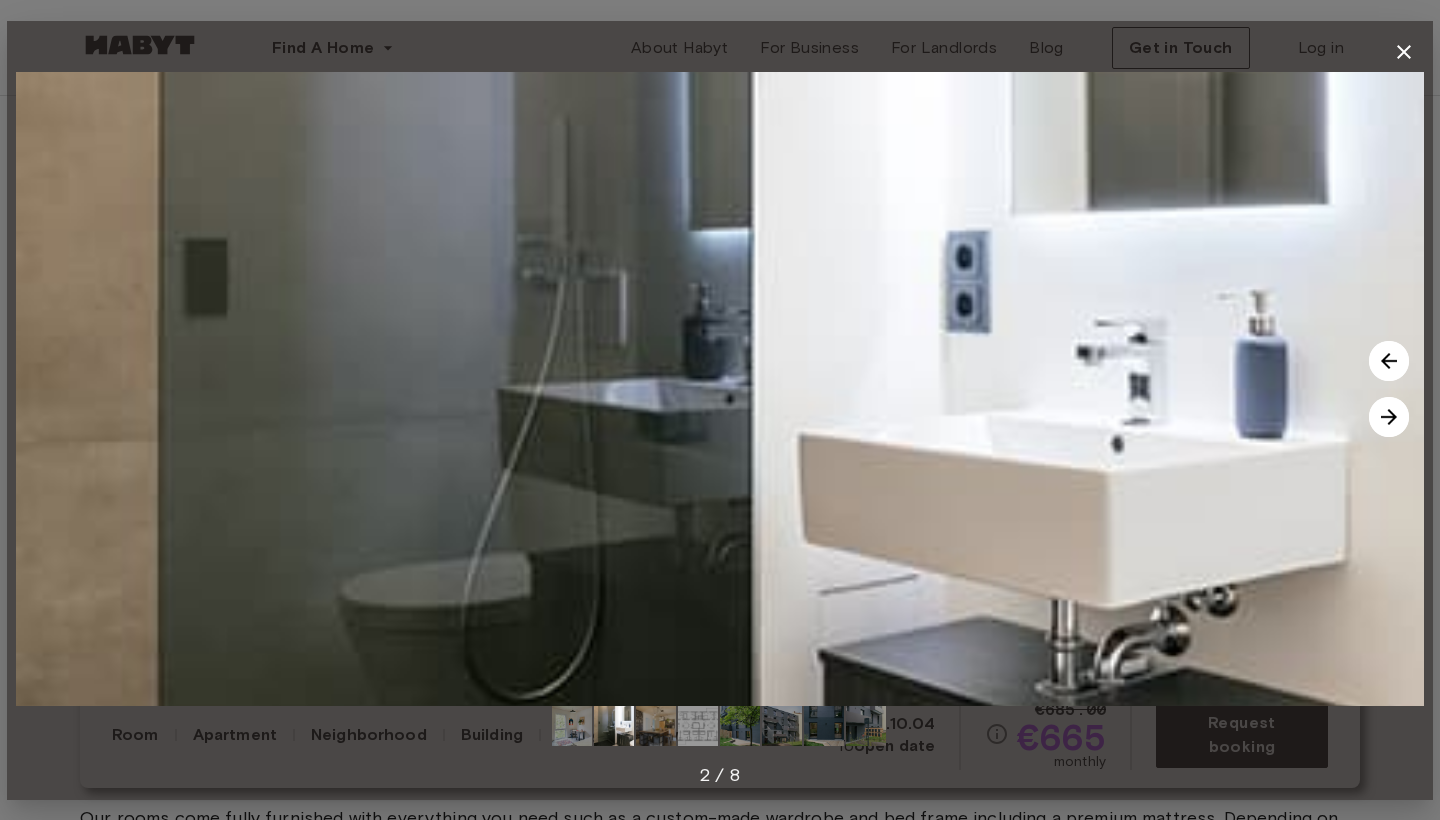 click at bounding box center (1389, 417) 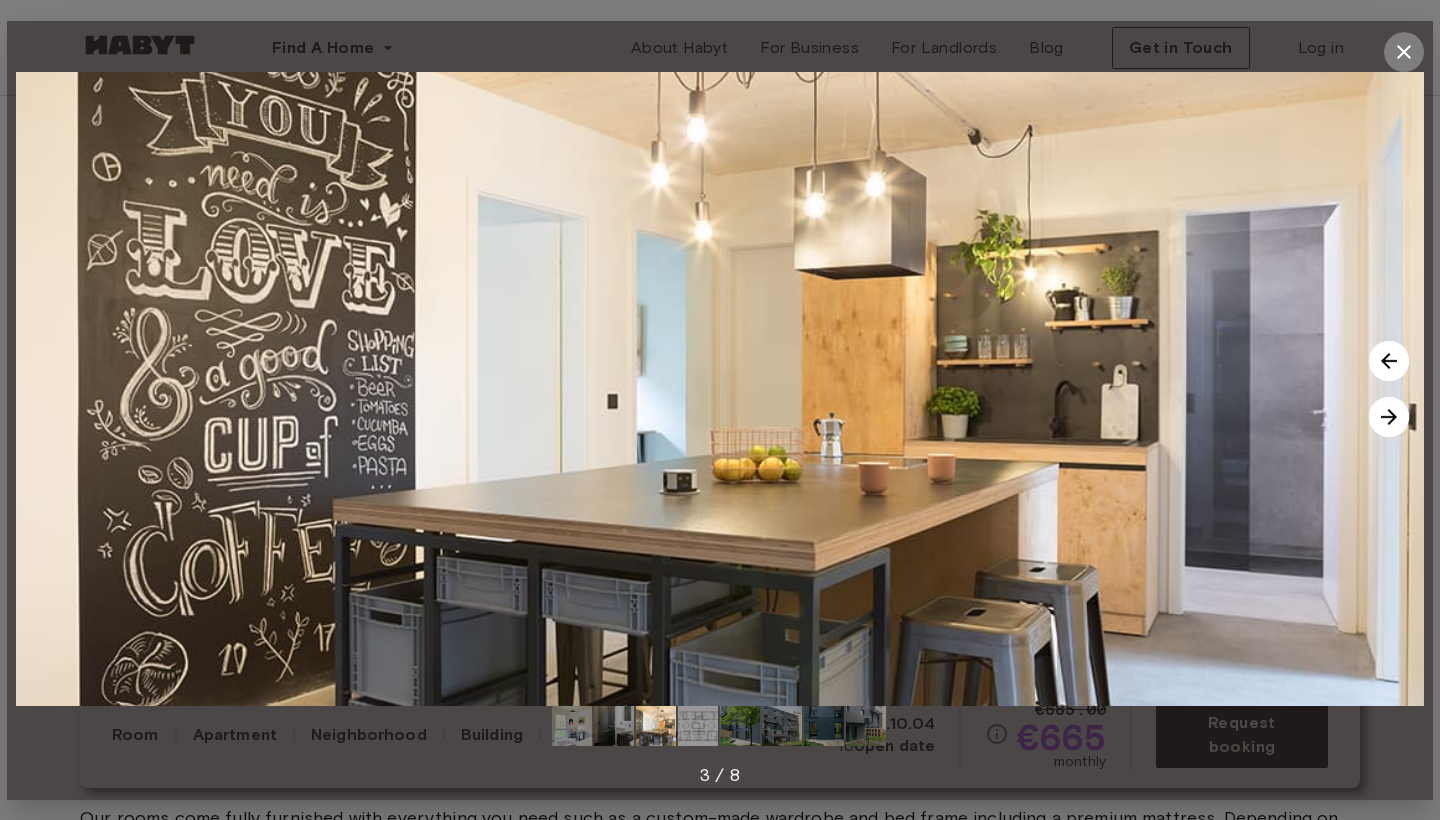 click 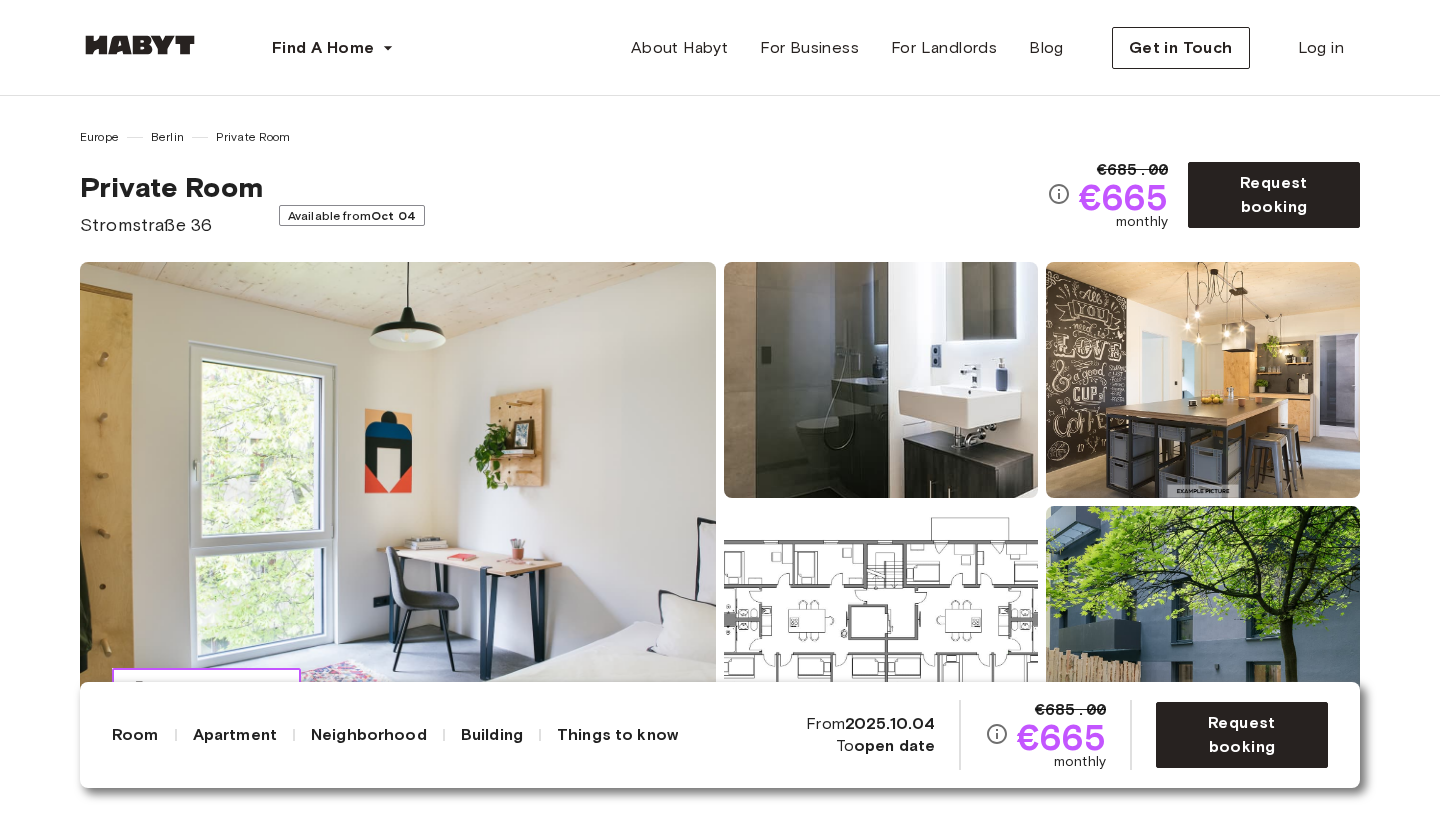 scroll, scrollTop: 0, scrollLeft: 0, axis: both 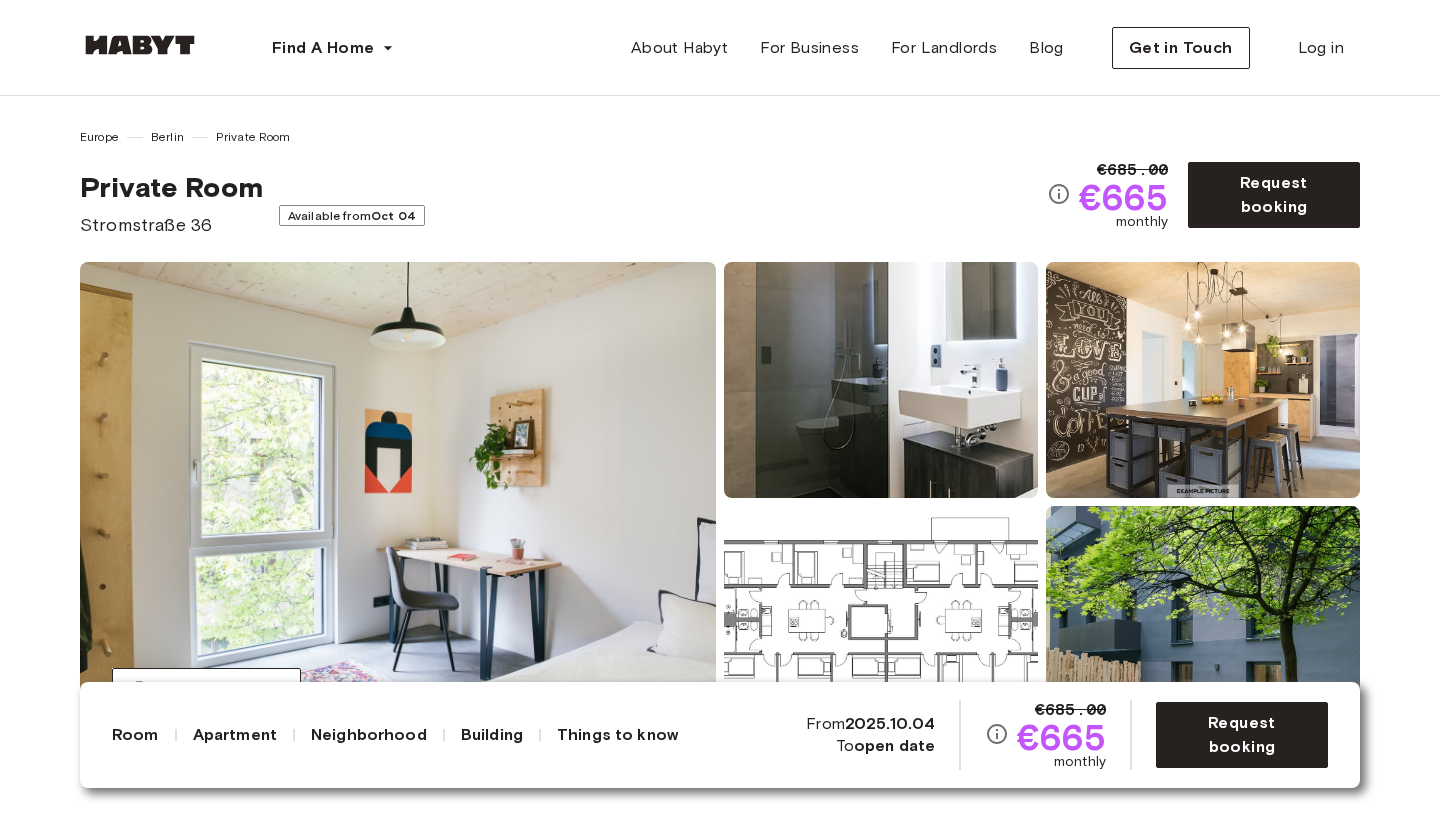 click on "€665" at bounding box center [1061, 737] 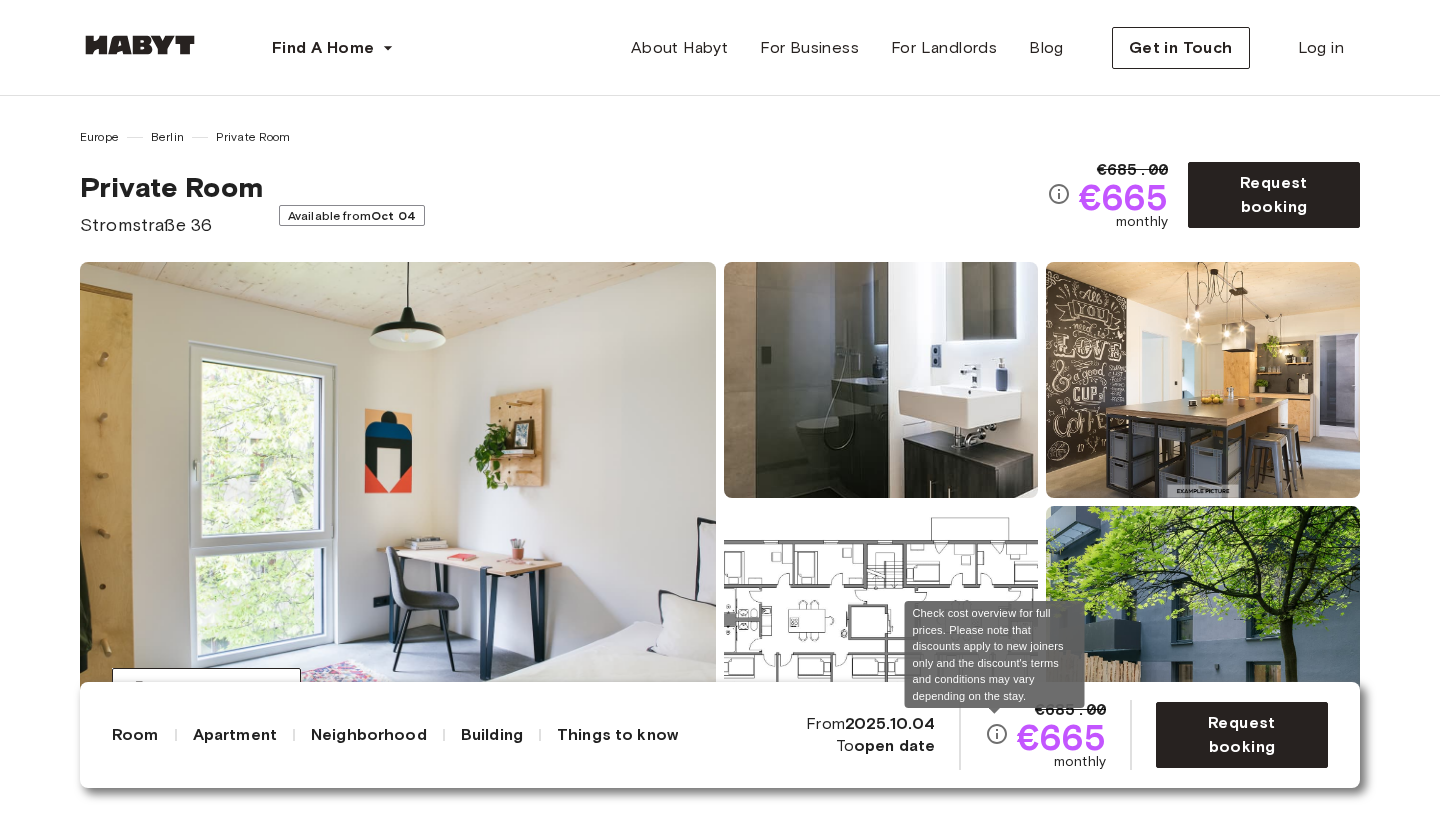 click 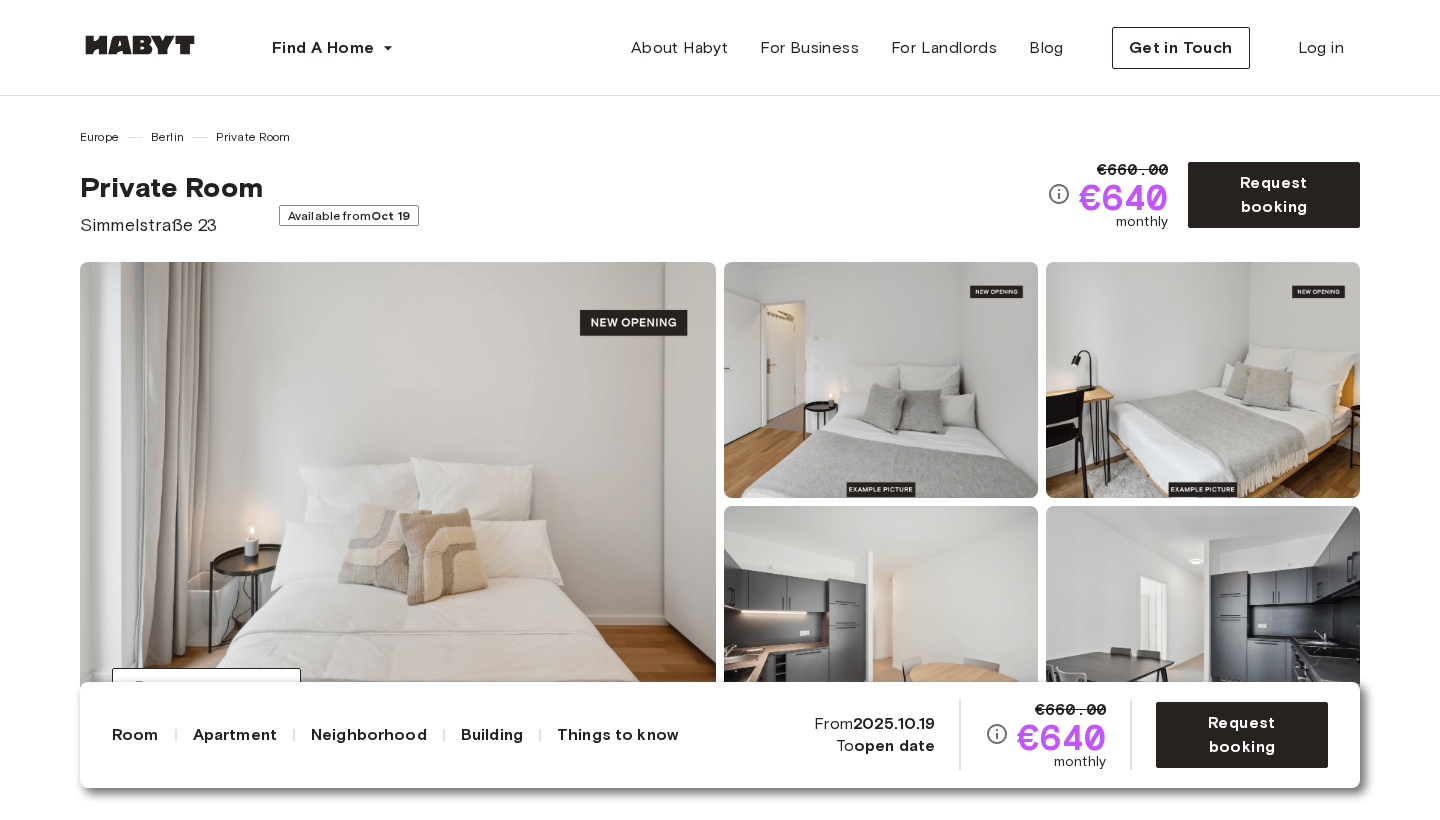scroll, scrollTop: 0, scrollLeft: 0, axis: both 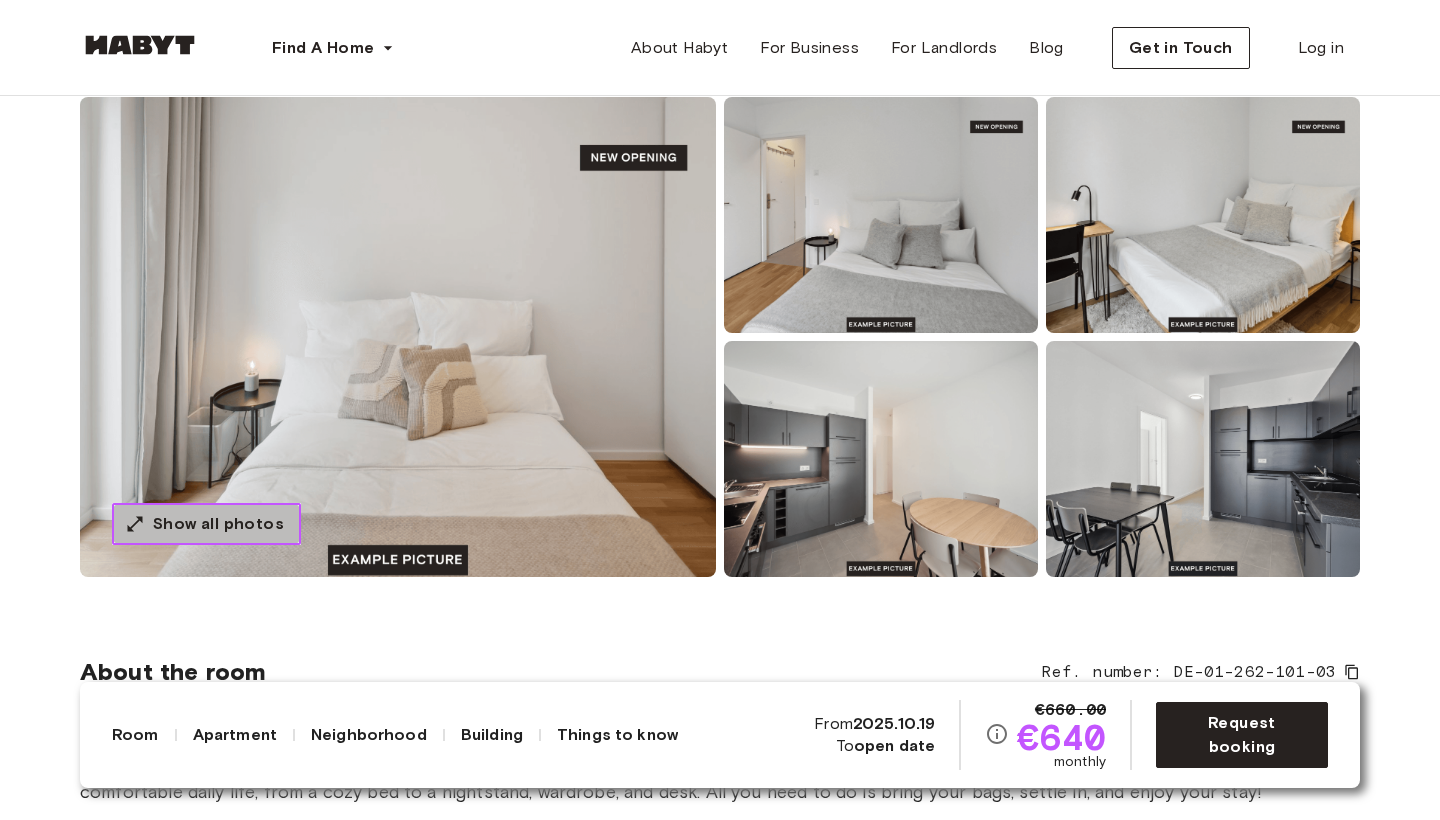 click on "Show all photos" at bounding box center (218, 524) 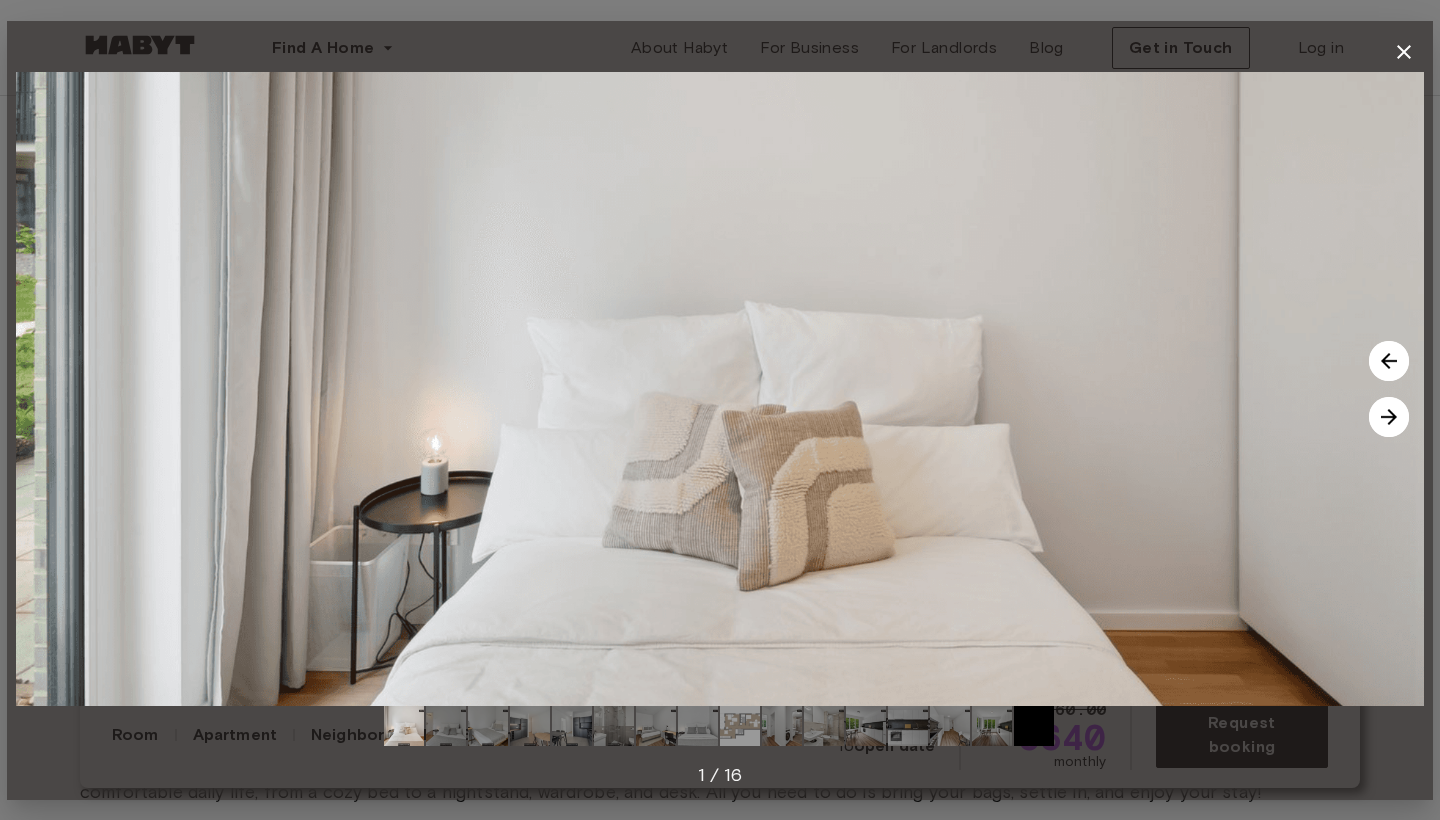 click at bounding box center (1389, 417) 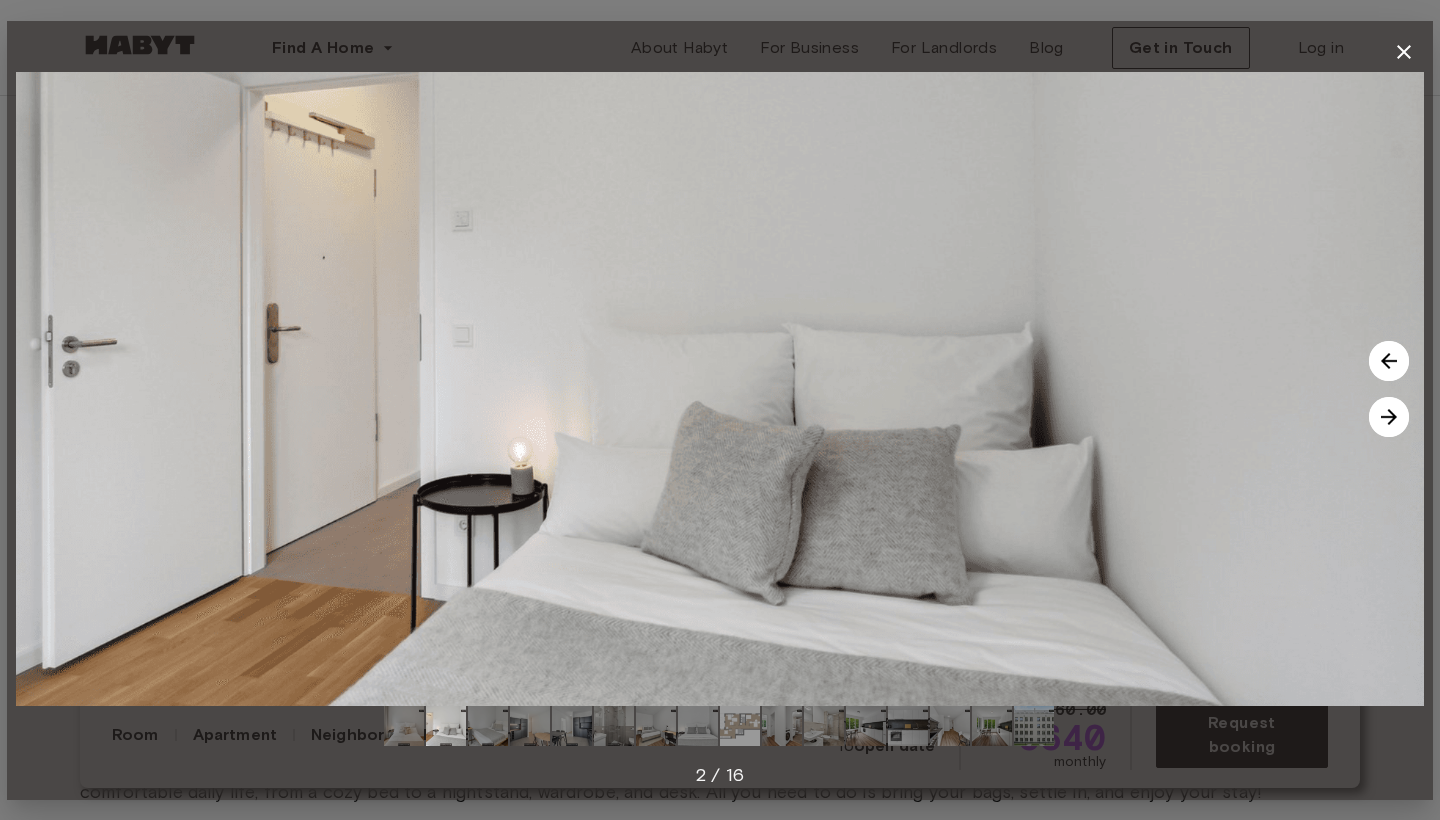 click at bounding box center (1389, 417) 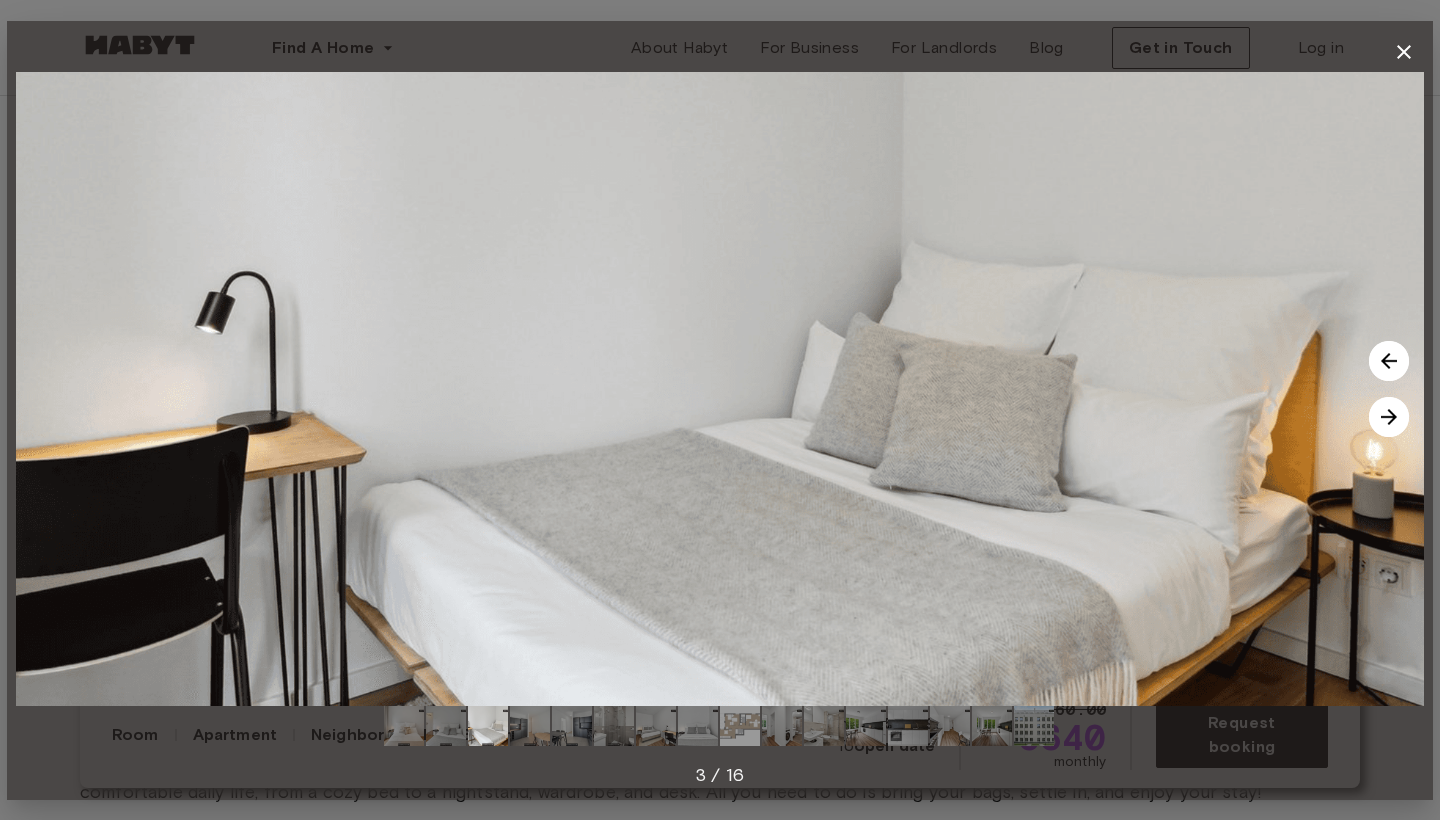 click at bounding box center (1389, 417) 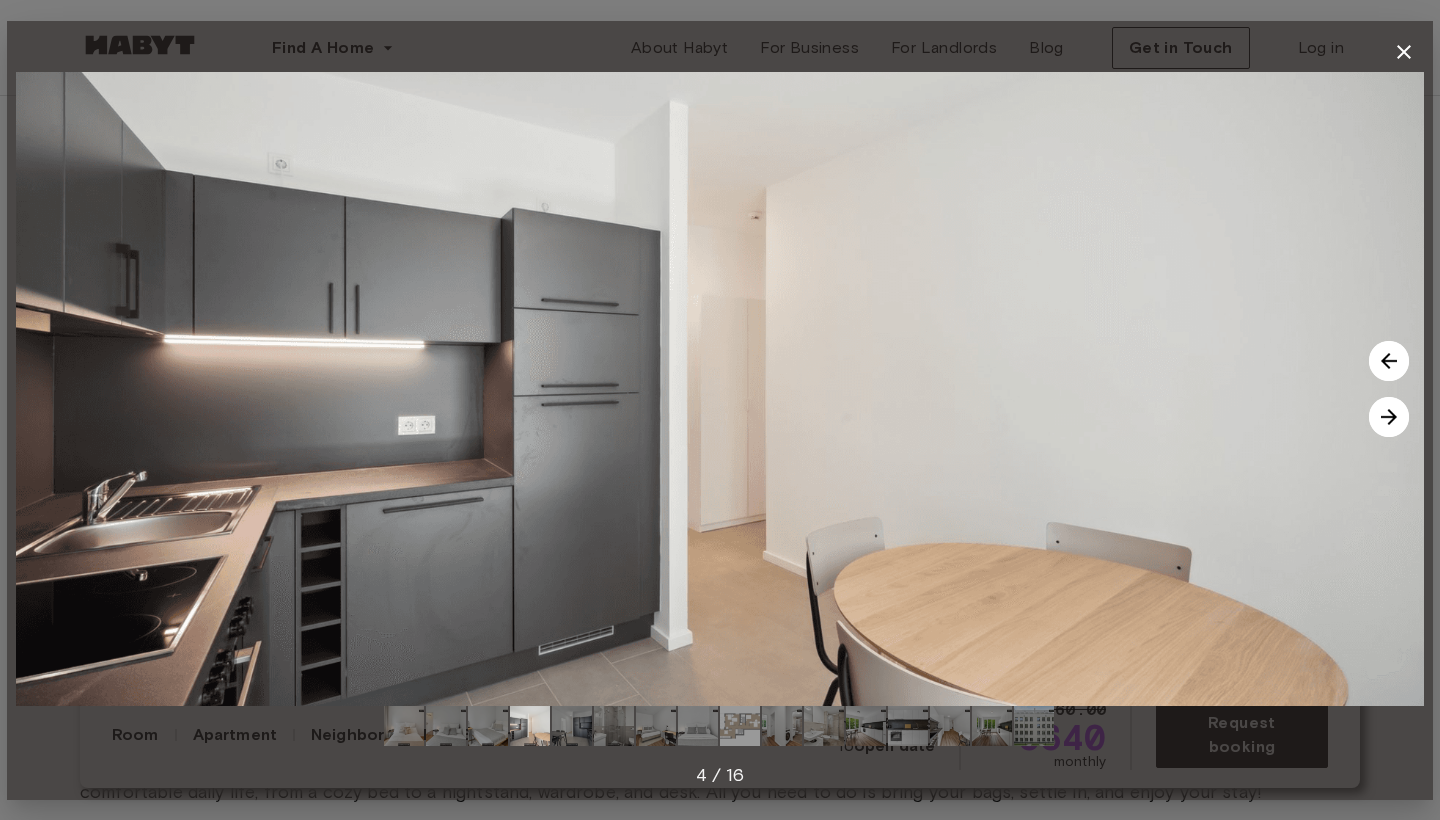 click at bounding box center [1389, 417] 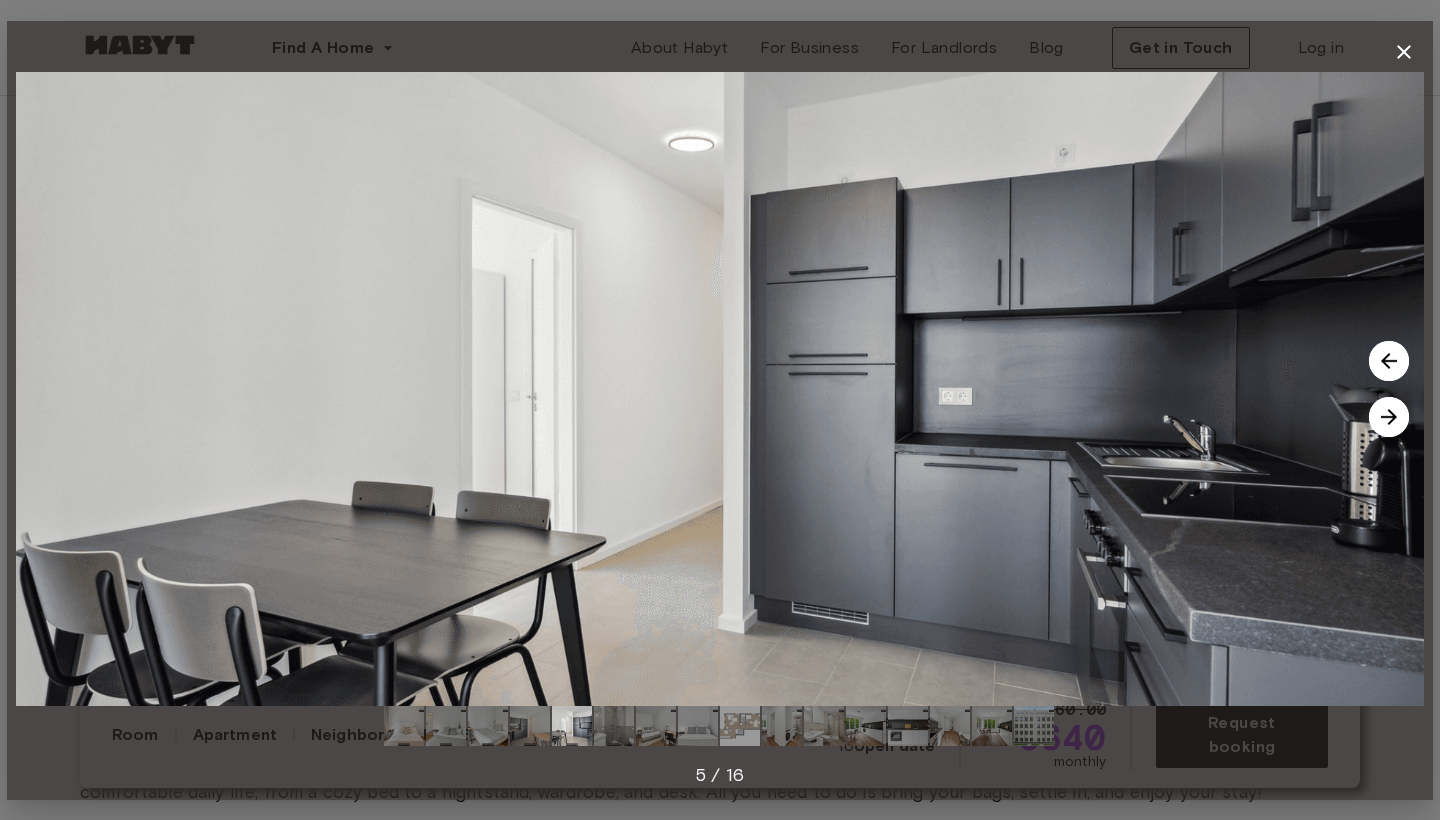 click at bounding box center [1389, 417] 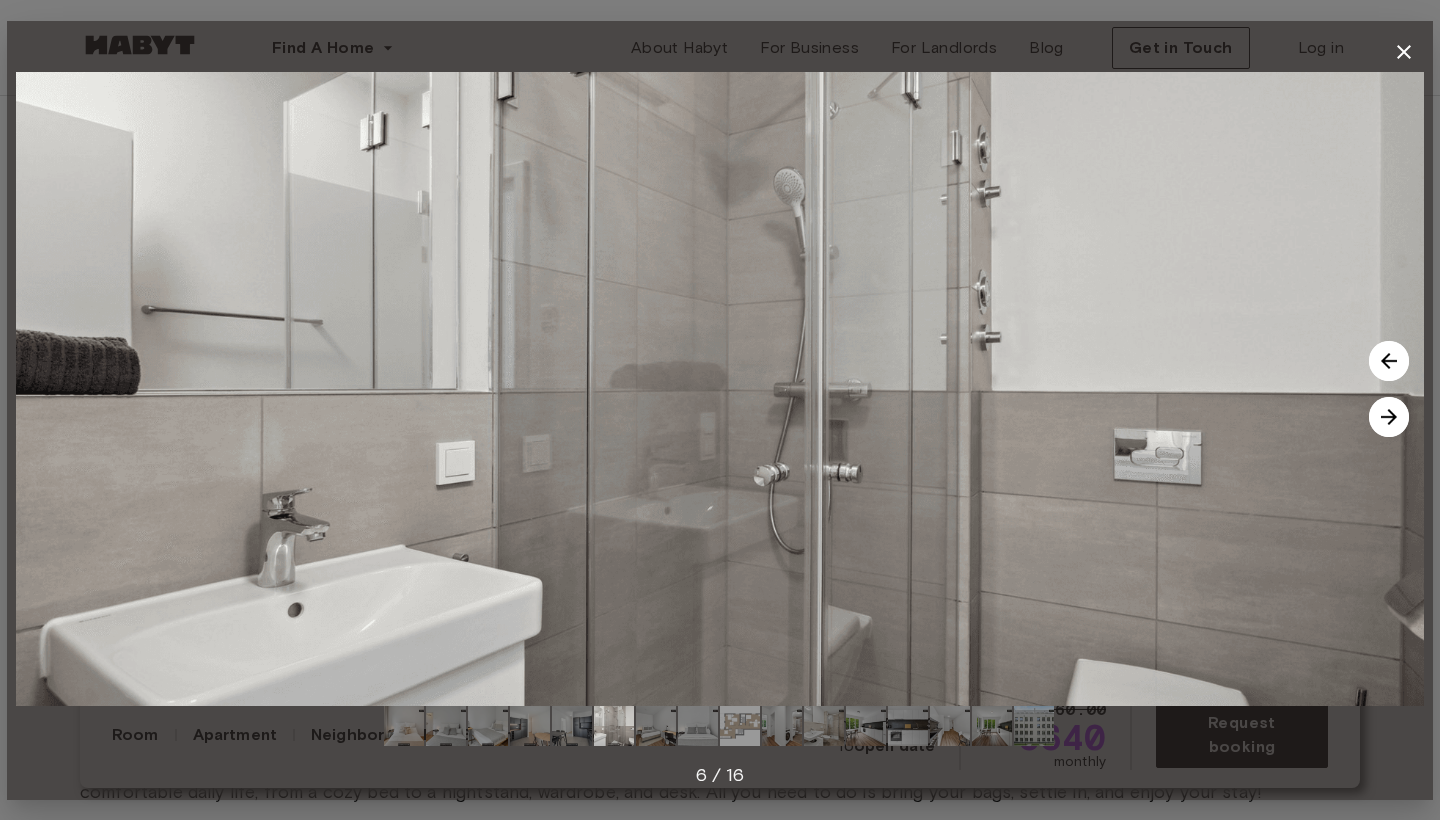 click at bounding box center (1389, 417) 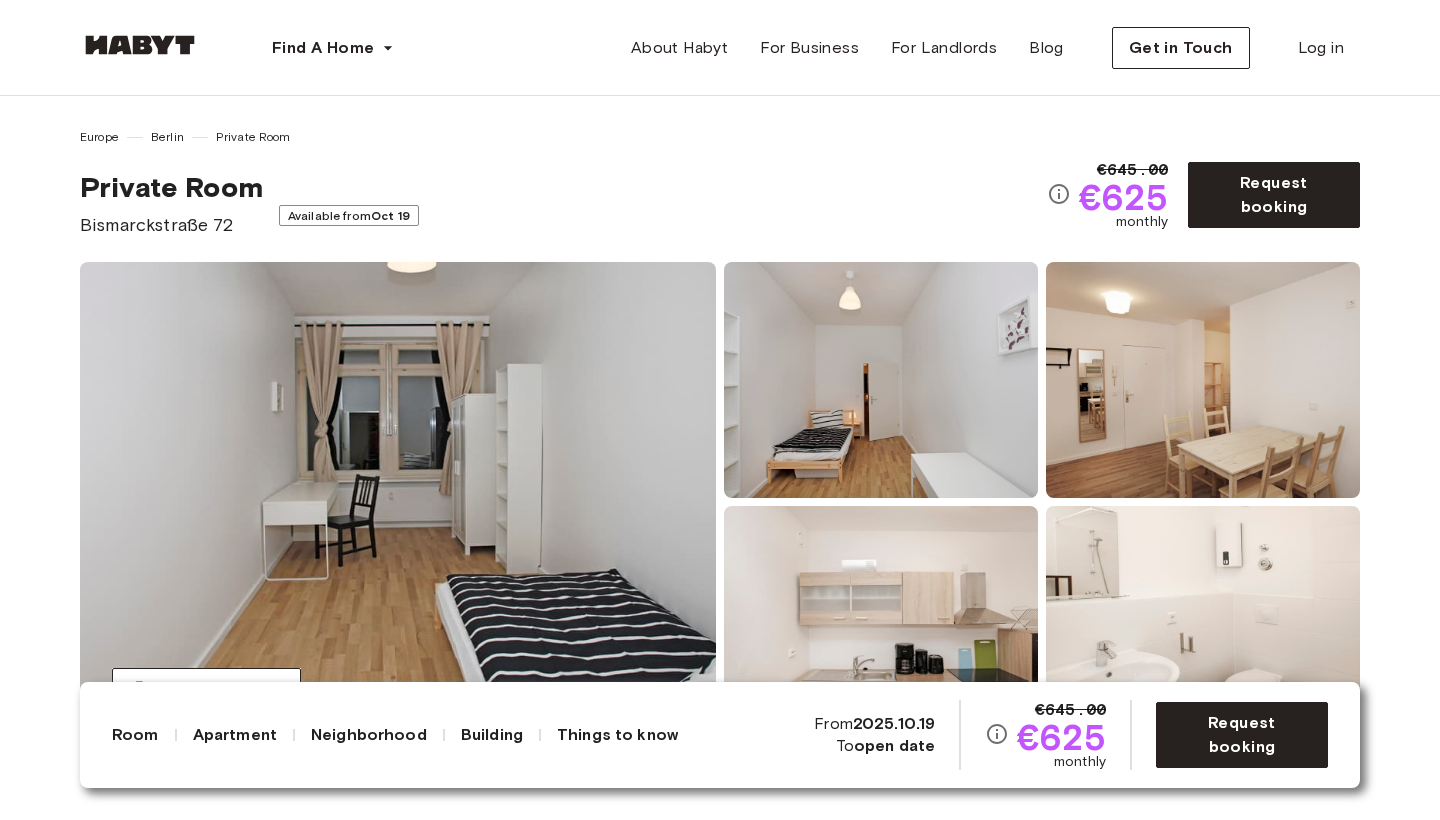scroll, scrollTop: 0, scrollLeft: 0, axis: both 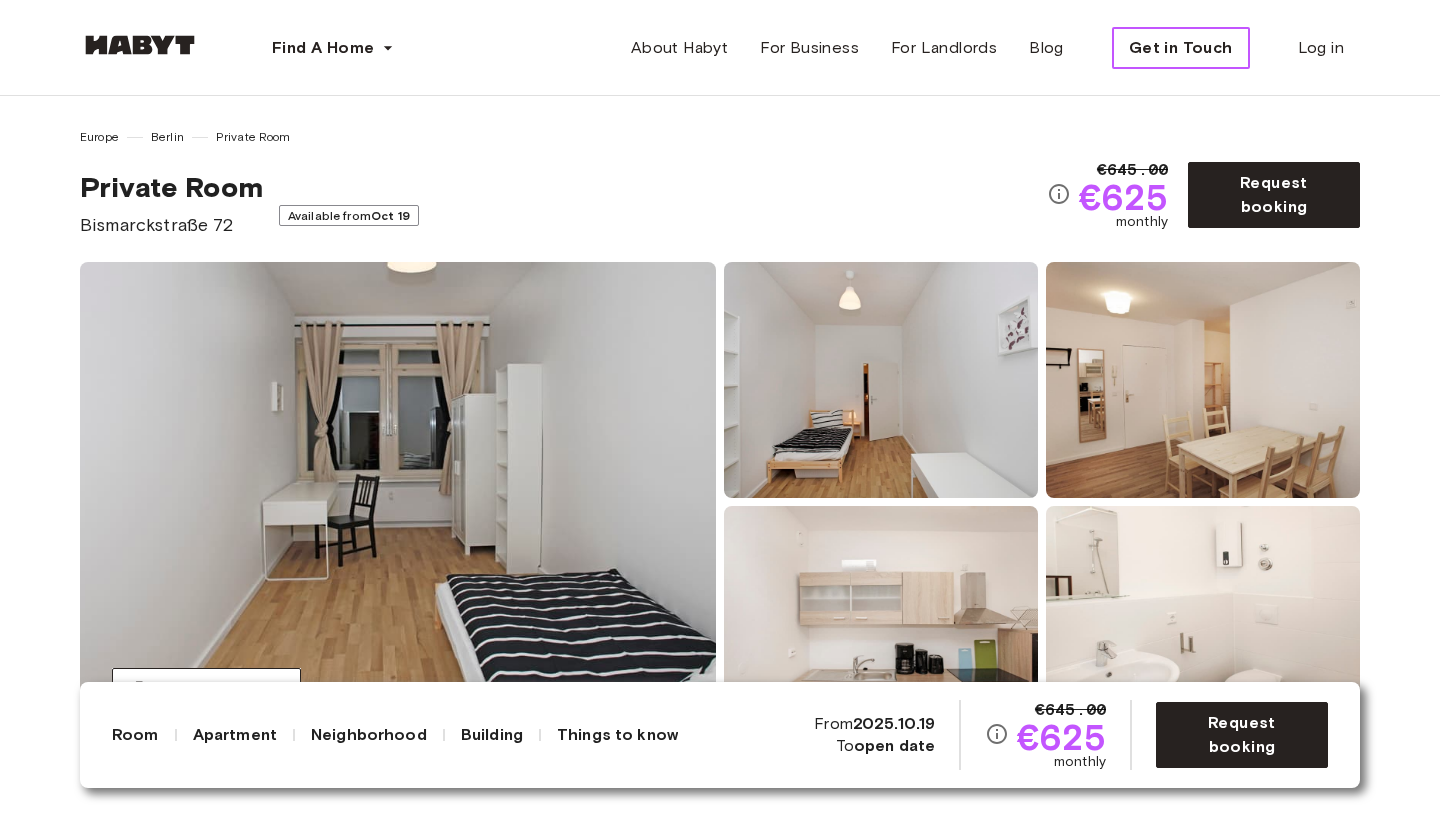 click on "Get in Touch" at bounding box center [1181, 48] 